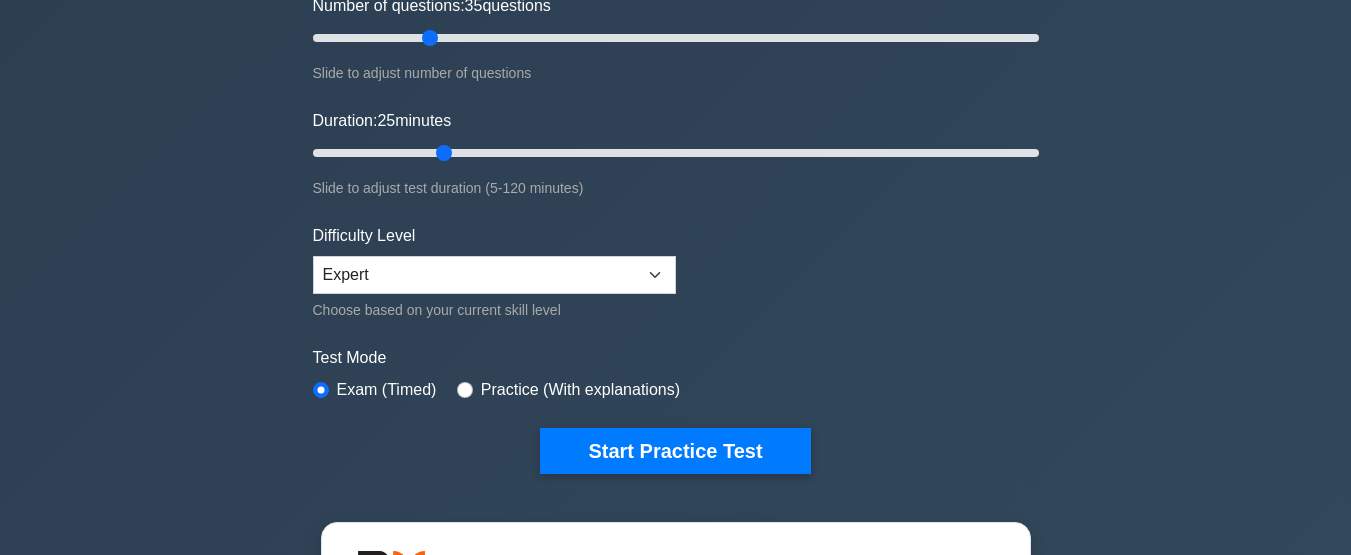 scroll, scrollTop: 280, scrollLeft: 0, axis: vertical 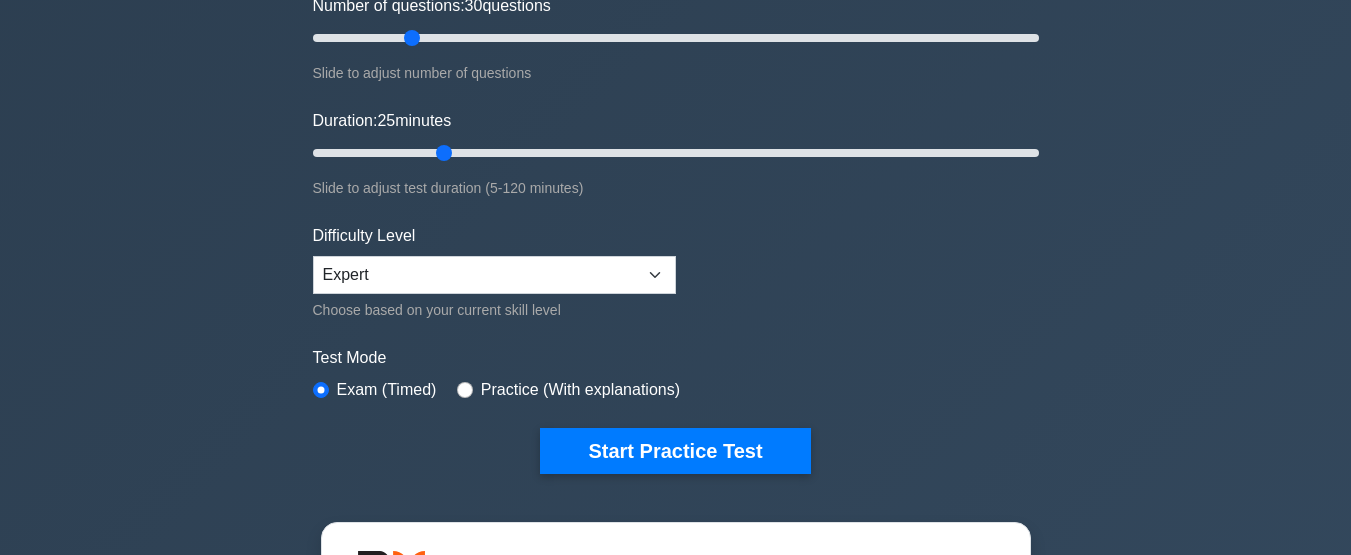 click on "Number of questions:  30  questions" at bounding box center [676, 38] 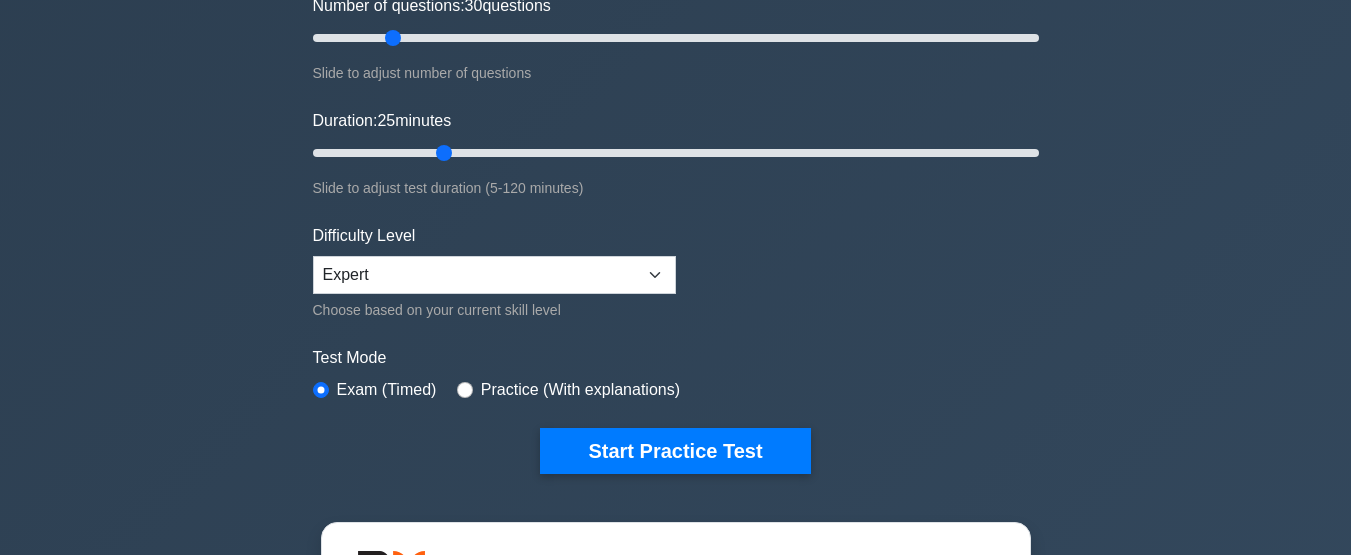 click on "Number of questions:  30  questions" at bounding box center [676, 38] 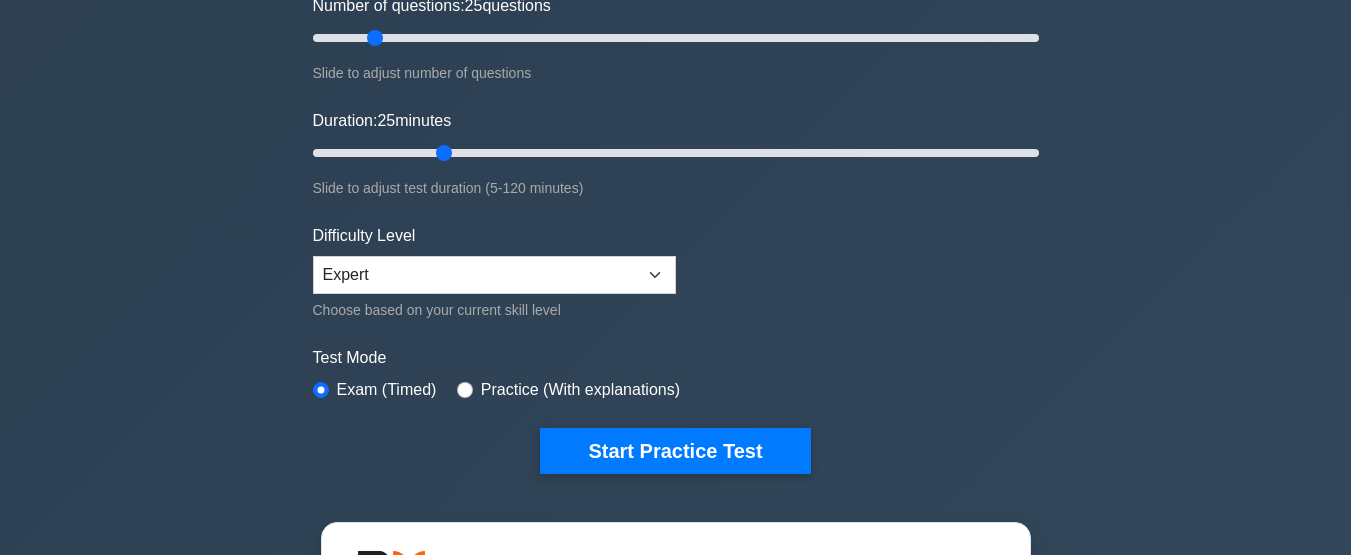 type on "20" 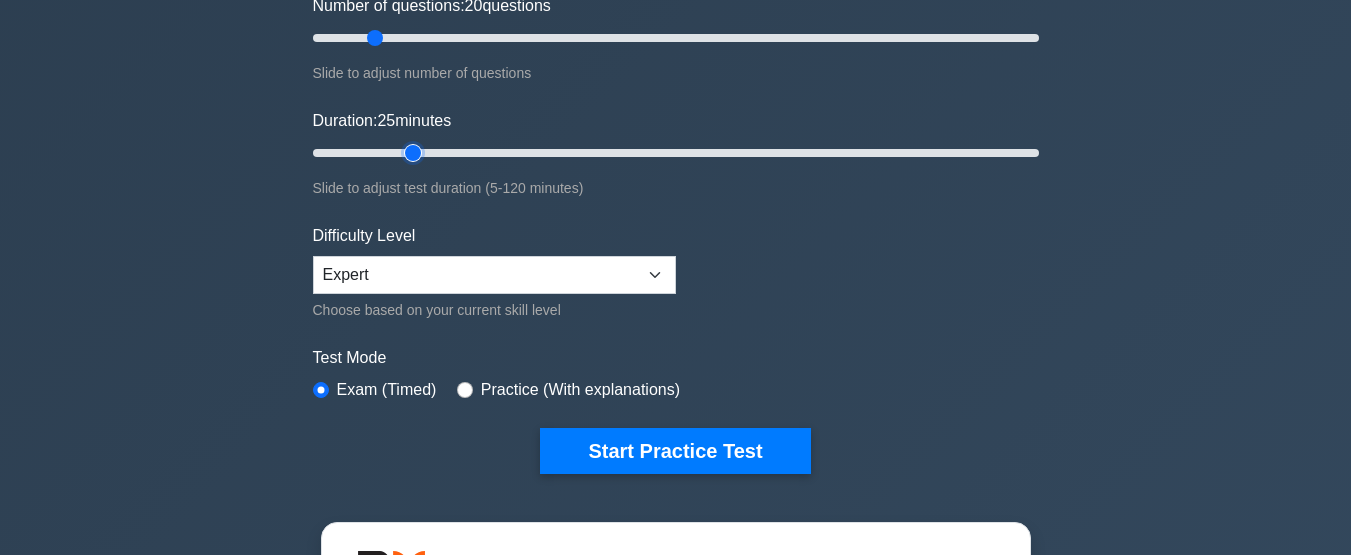 type on "20" 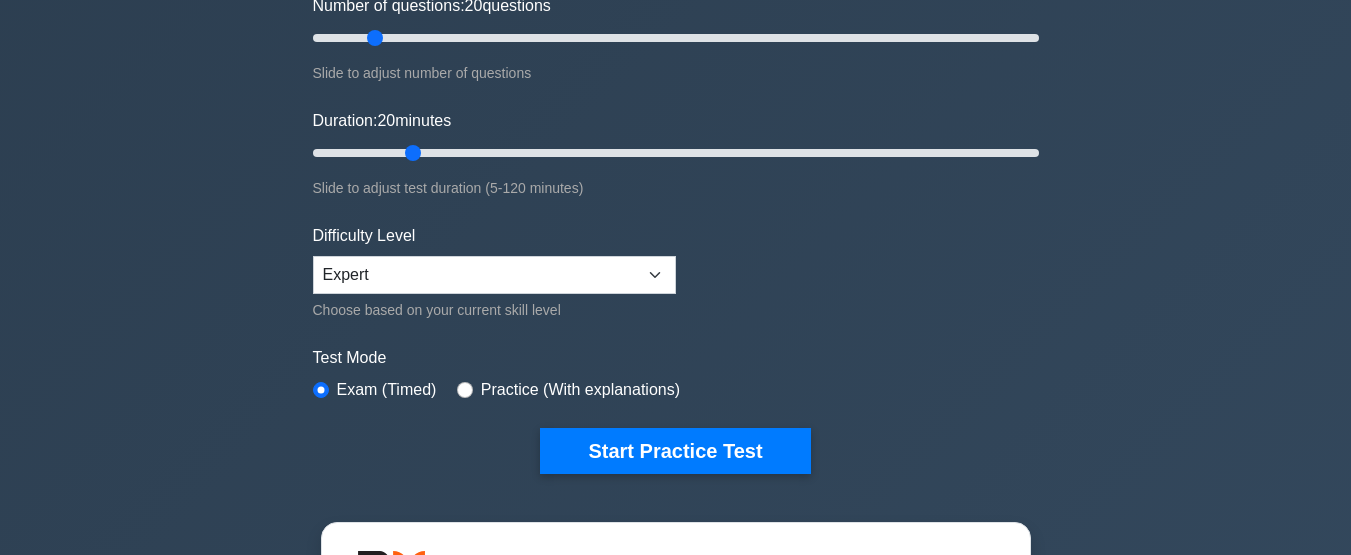 click on "Start Practice Test" at bounding box center (675, 451) 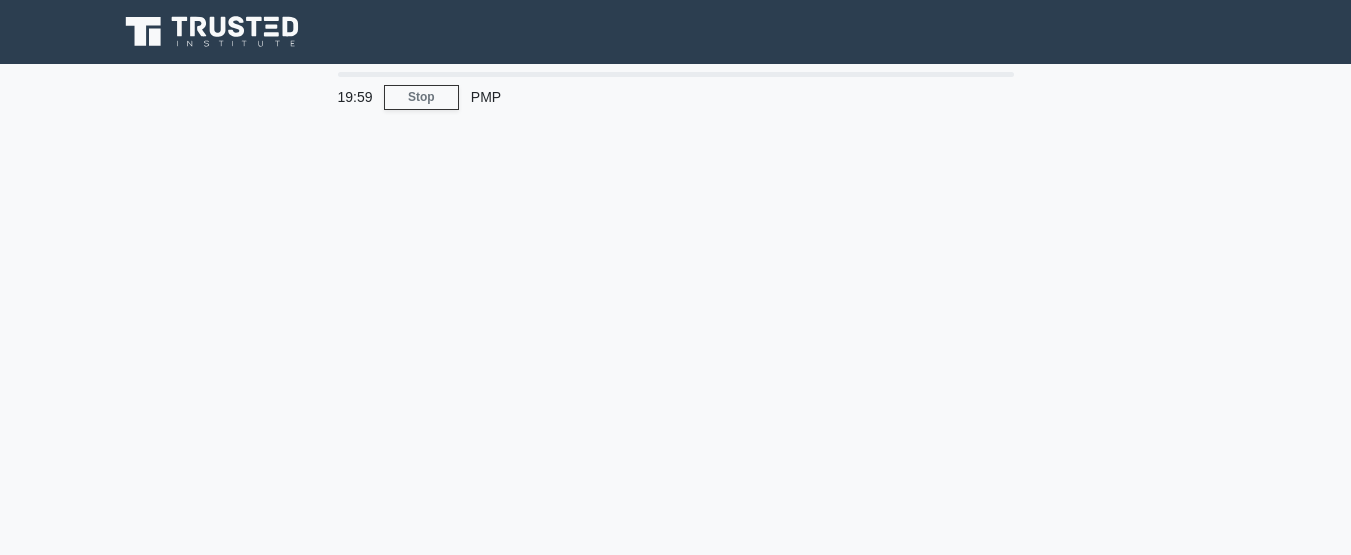 scroll, scrollTop: 0, scrollLeft: 0, axis: both 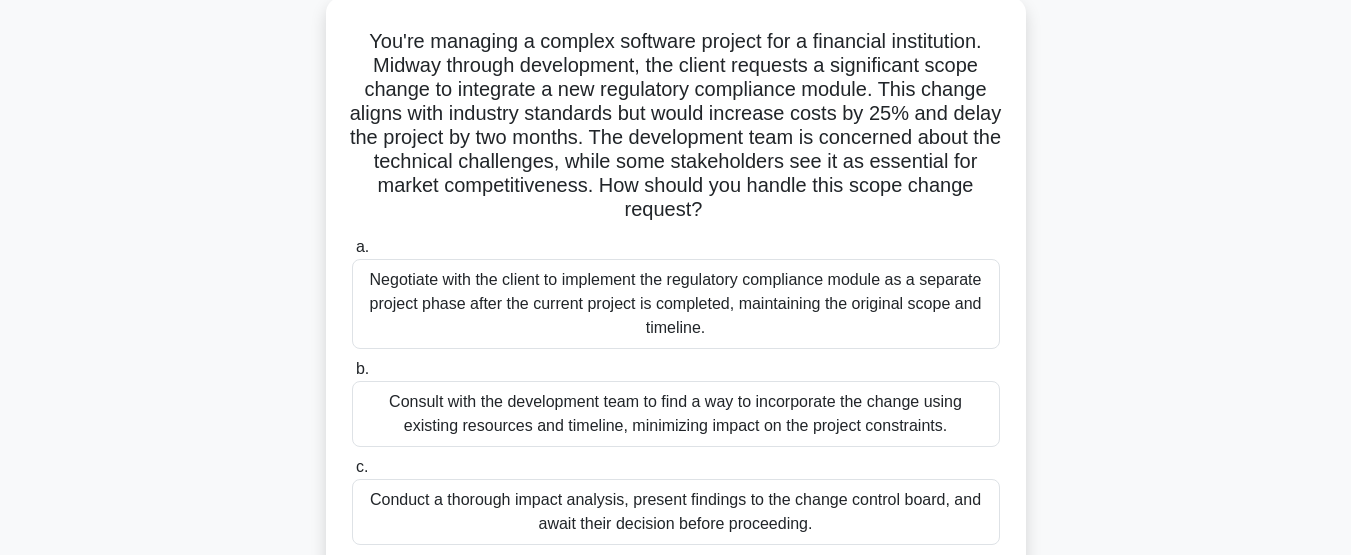 click on "You're managing a complex software project for a financial institution. Midway through development, the client requests a significant scope change to integrate a new regulatory compliance module. This change aligns with industry standards but would increase costs by 25% and delay the project by two months. The development team is concerned about the technical challenges, while some stakeholders see it as essential for market competitiveness. How should you handle this scope change request?
.spinner_0XTQ{transform-origin:center;animation:spinner_y6GP .75s linear infinite}@keyframes spinner_y6GP{100%{transform:rotate(360deg)}}
a. b. c. d." at bounding box center (676, 346) 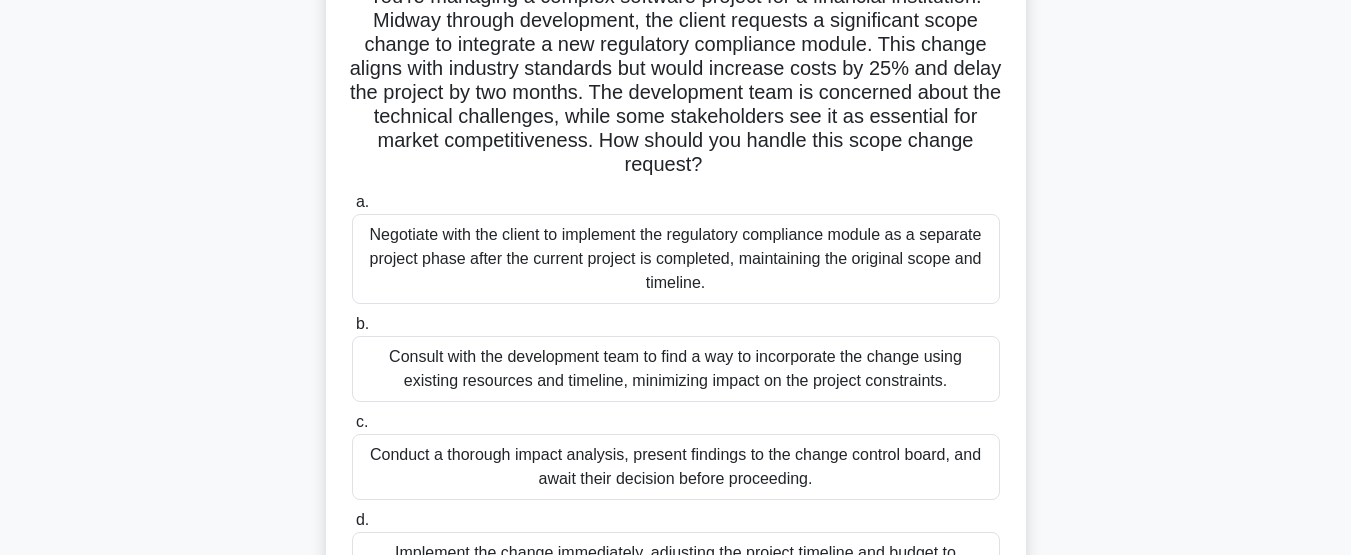 click on "Conduct a thorough impact analysis, present findings to the change control board, and await their decision before proceeding." at bounding box center [676, 467] 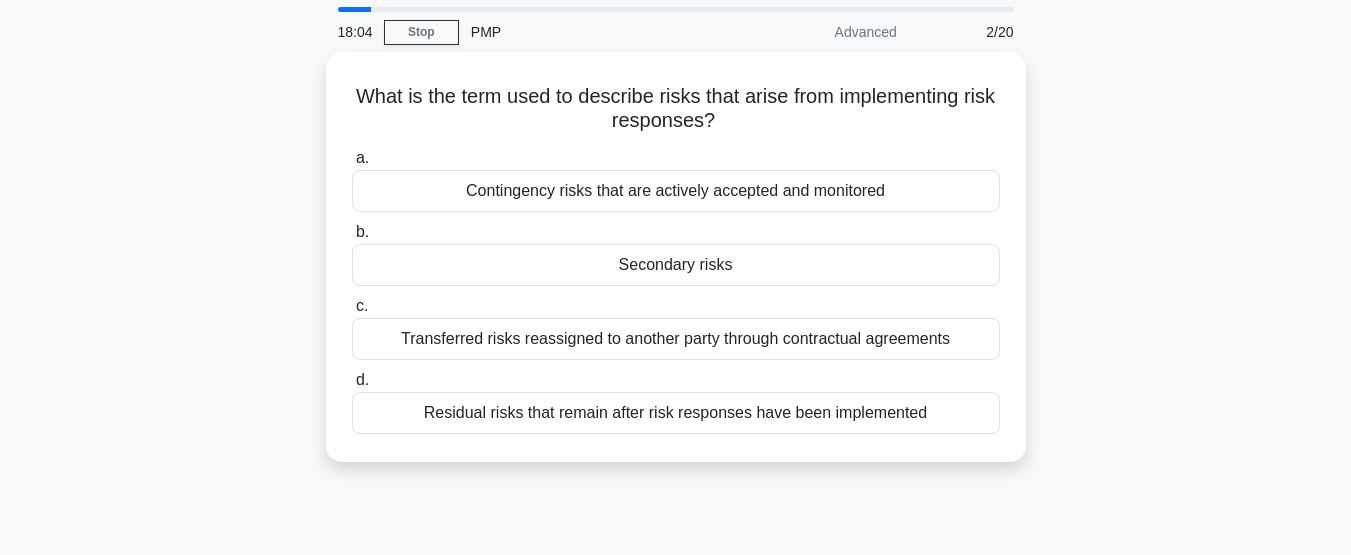 scroll, scrollTop: 0, scrollLeft: 0, axis: both 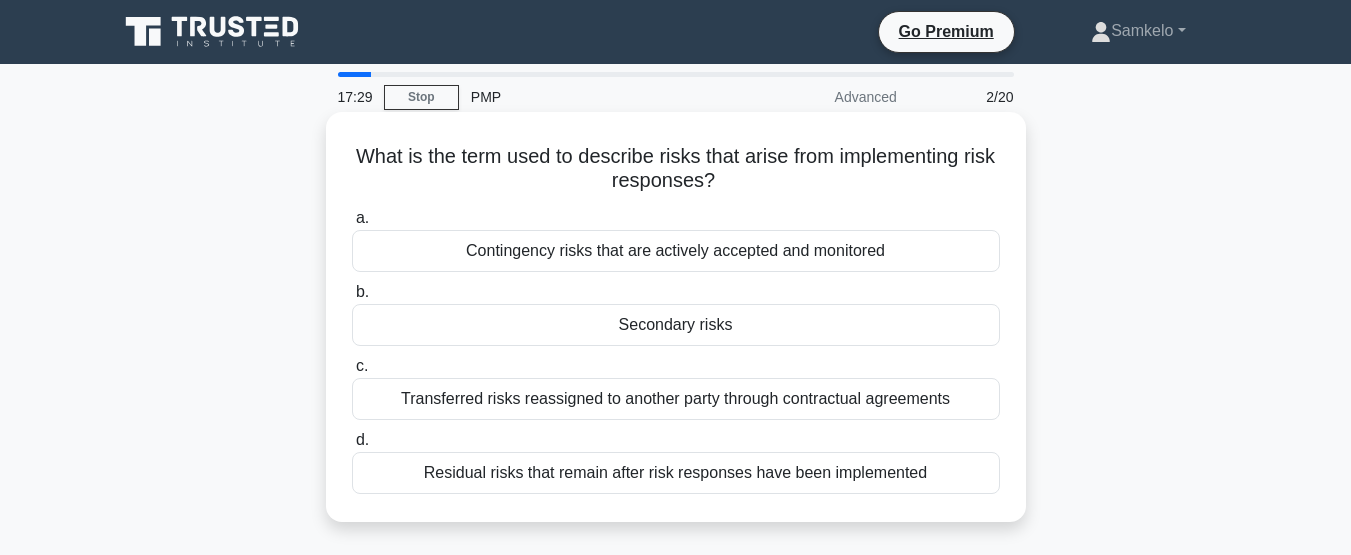 click on "Residual risks that remain after risk responses have been implemented" at bounding box center [676, 473] 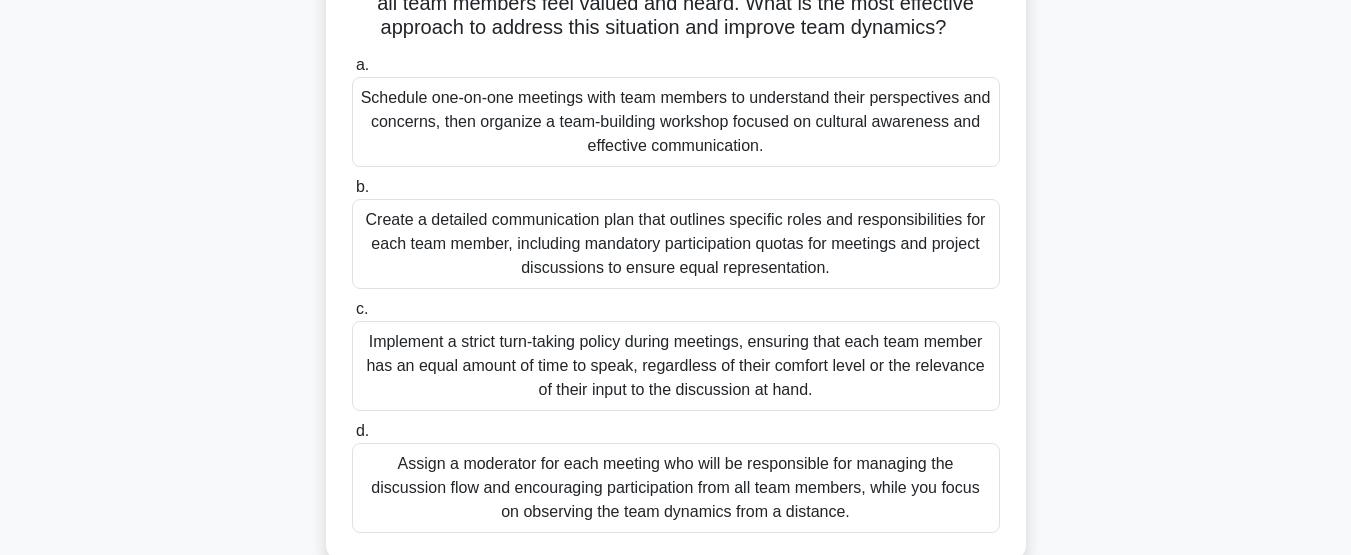 scroll, scrollTop: 280, scrollLeft: 0, axis: vertical 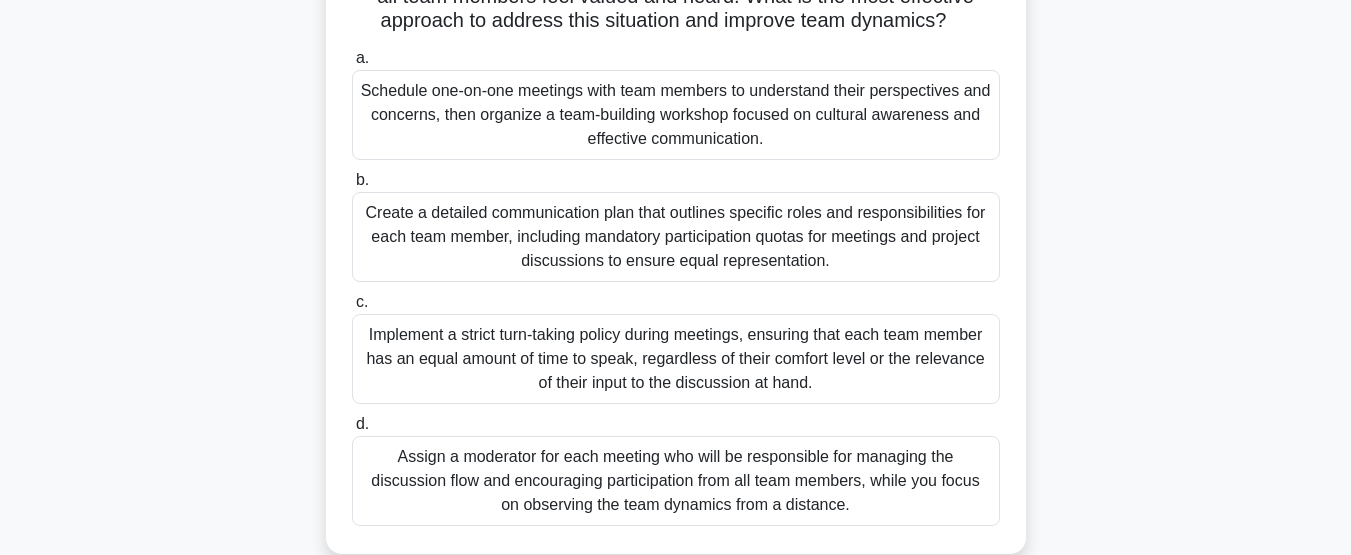 click on "Schedule one-on-one meetings with team members to understand their perspectives and concerns, then organize a team-building workshop focused on cultural awareness and effective communication." at bounding box center (676, 115) 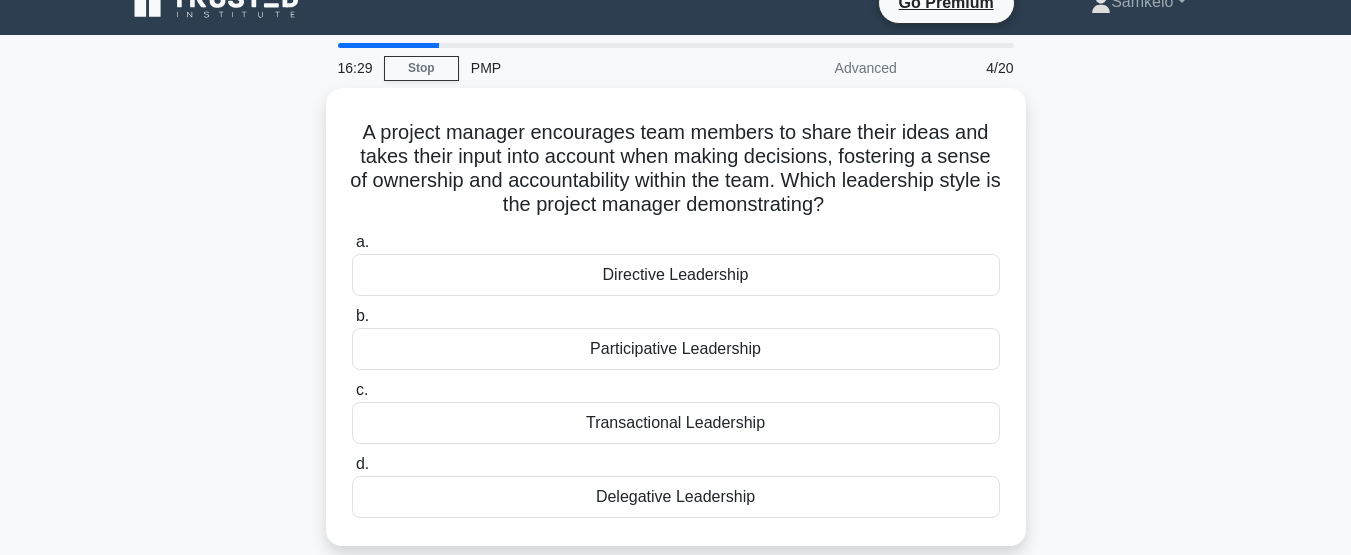 scroll, scrollTop: 0, scrollLeft: 0, axis: both 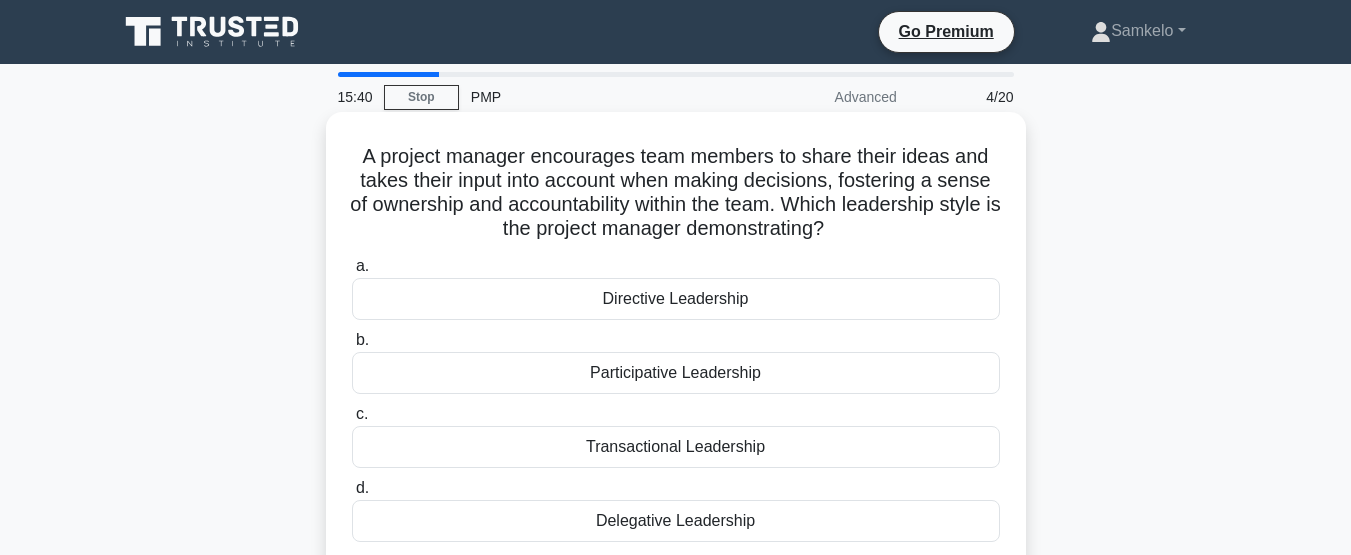 click on "Participative Leadership" at bounding box center [676, 373] 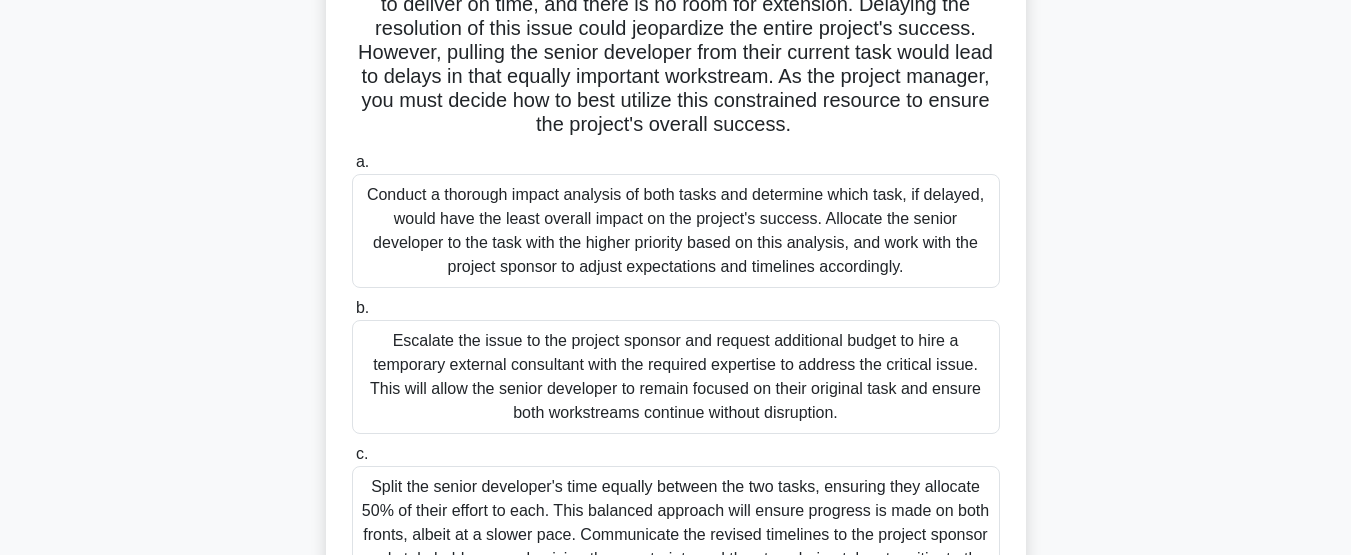 scroll, scrollTop: 237, scrollLeft: 0, axis: vertical 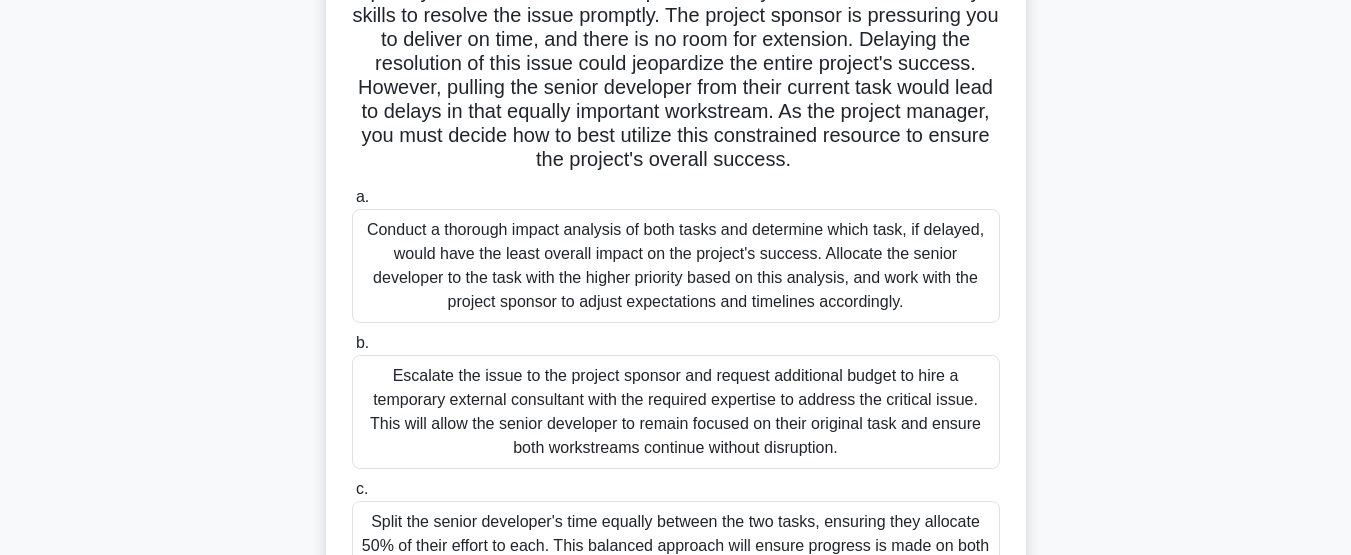 click on "Conduct a thorough impact analysis of both tasks and determine which task, if delayed, would have the least overall impact on the project's success. Allocate the senior developer to the task with the higher priority based on this analysis, and work with the project sponsor to adjust expectations and timelines accordingly." at bounding box center (676, 266) 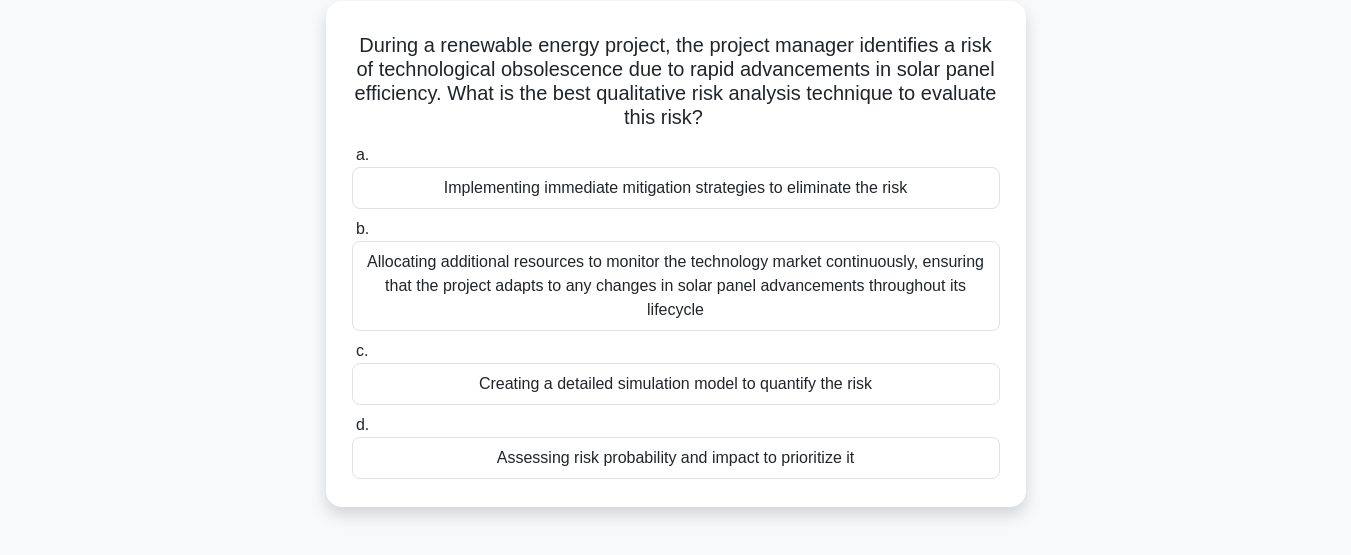 scroll, scrollTop: 120, scrollLeft: 0, axis: vertical 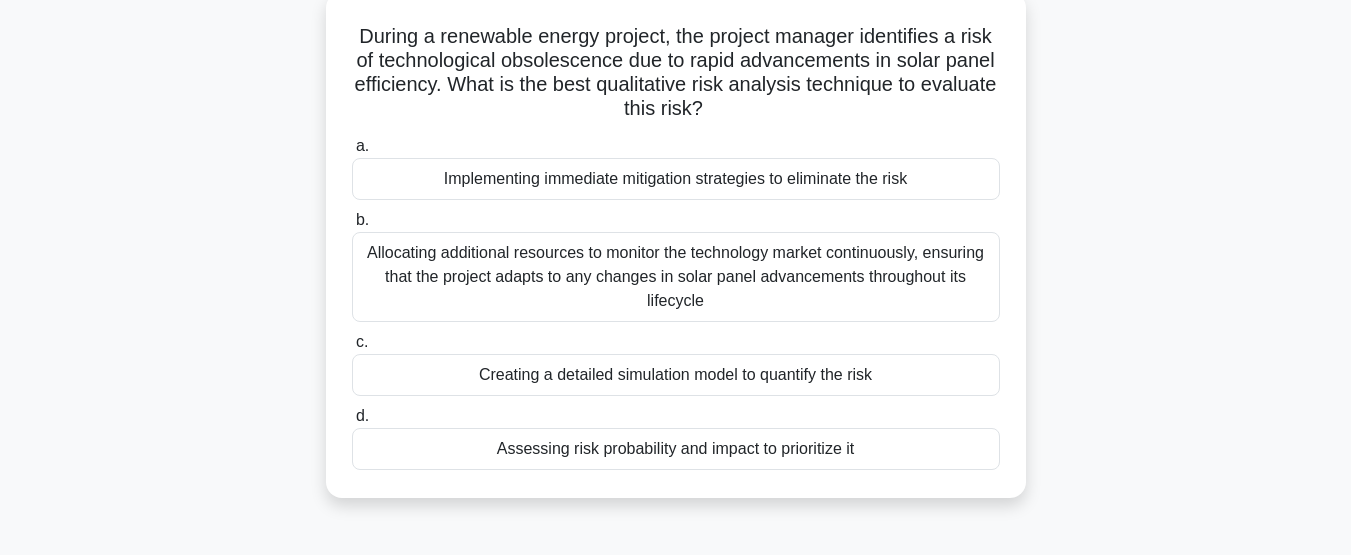 click on "Assessing risk probability and impact to prioritize it" at bounding box center [676, 449] 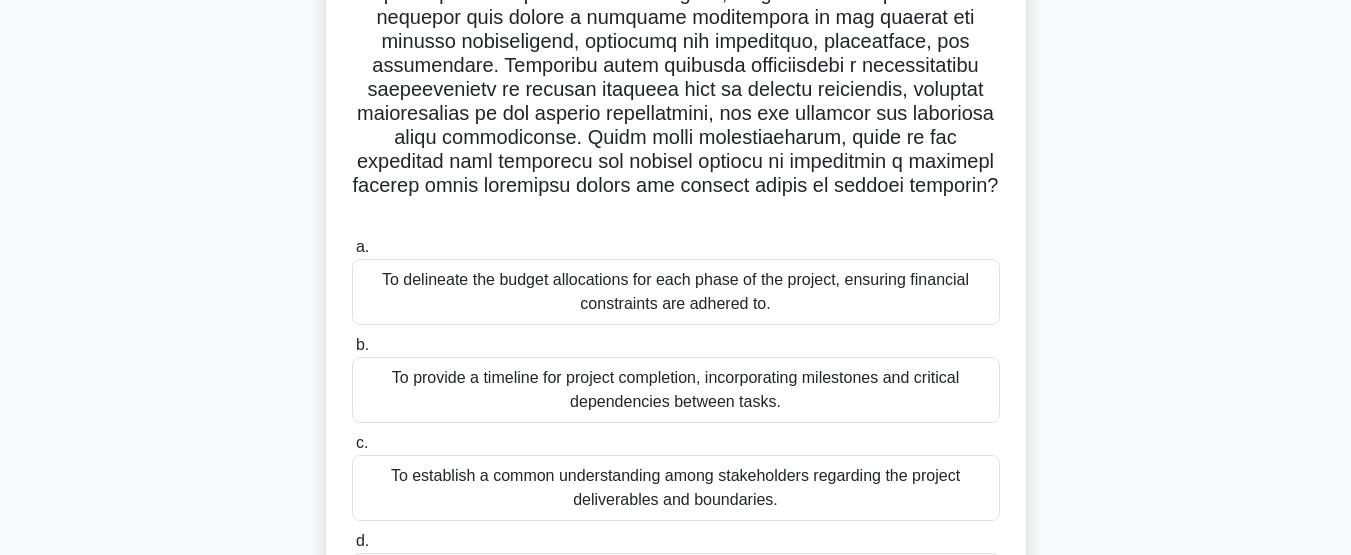 scroll, scrollTop: 360, scrollLeft: 0, axis: vertical 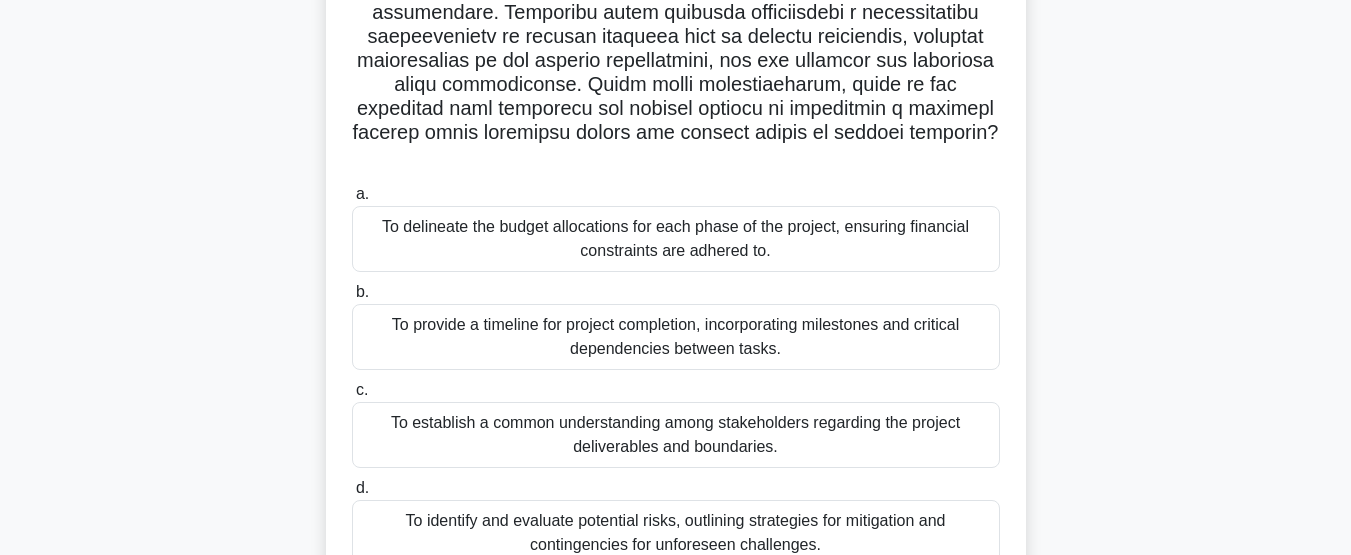 click on "To provide a timeline for project completion, incorporating milestones and critical dependencies between tasks." at bounding box center [676, 337] 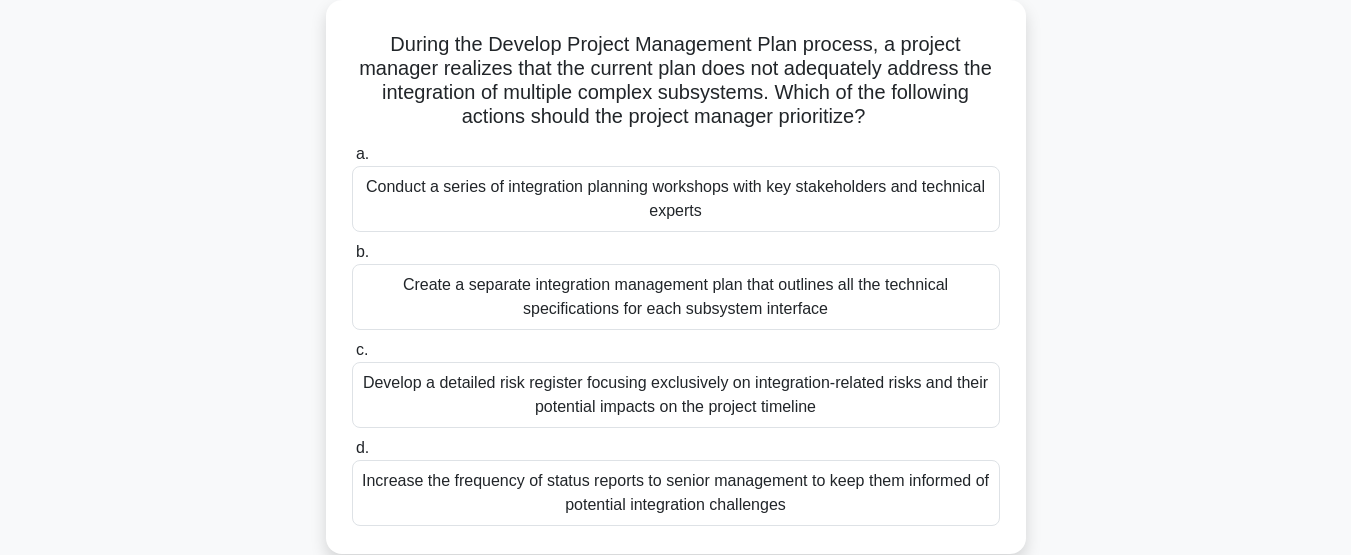 scroll, scrollTop: 120, scrollLeft: 0, axis: vertical 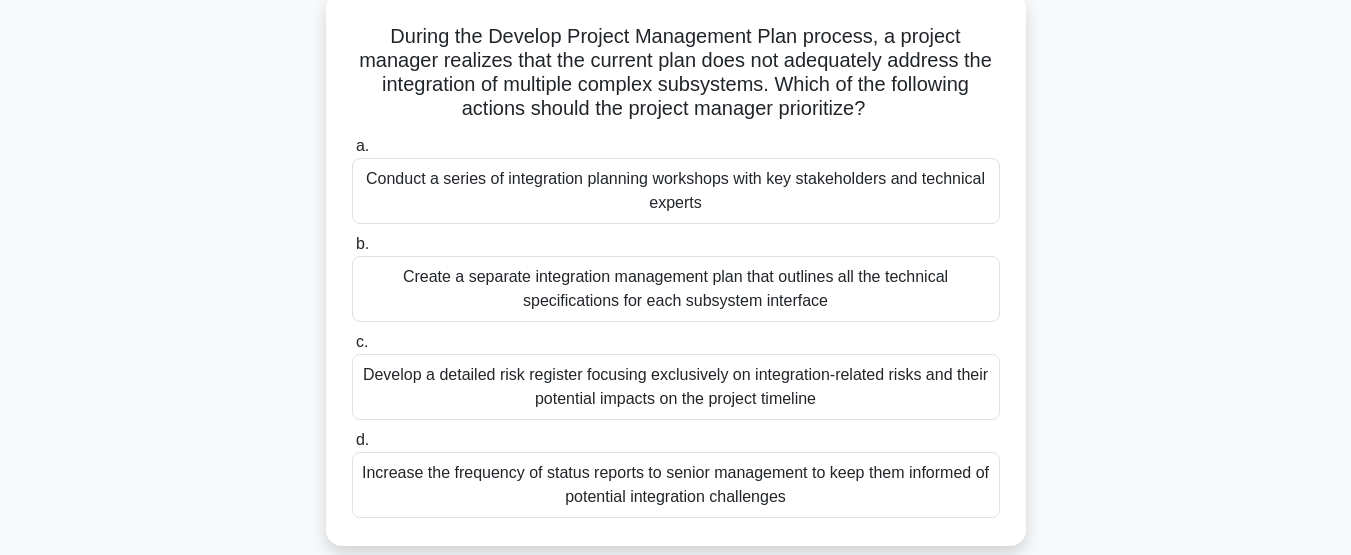 click on "Develop a detailed risk register focusing exclusively on integration-related risks and their potential impacts on the project timeline" at bounding box center [676, 387] 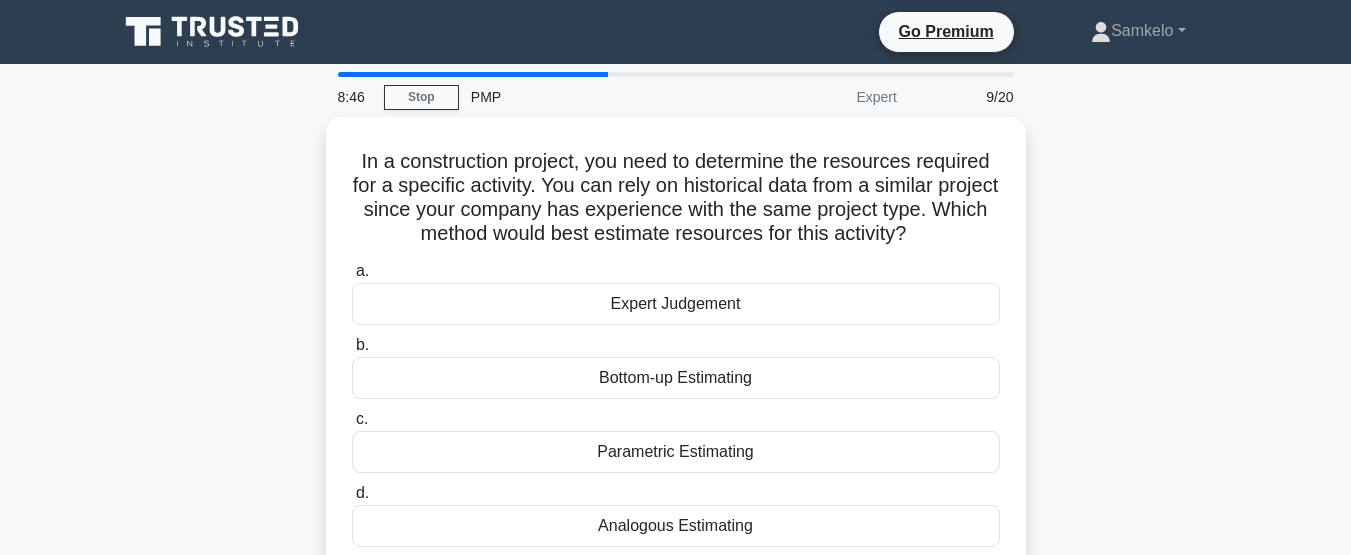 scroll, scrollTop: 40, scrollLeft: 0, axis: vertical 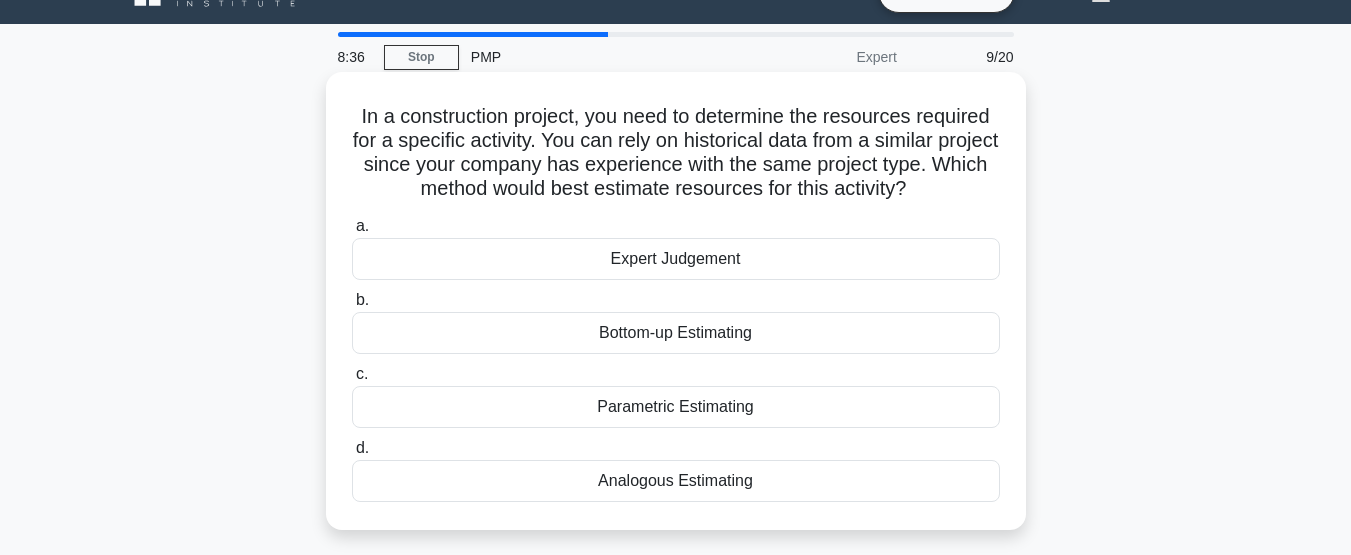 click on "Expert Judgement" at bounding box center [676, 259] 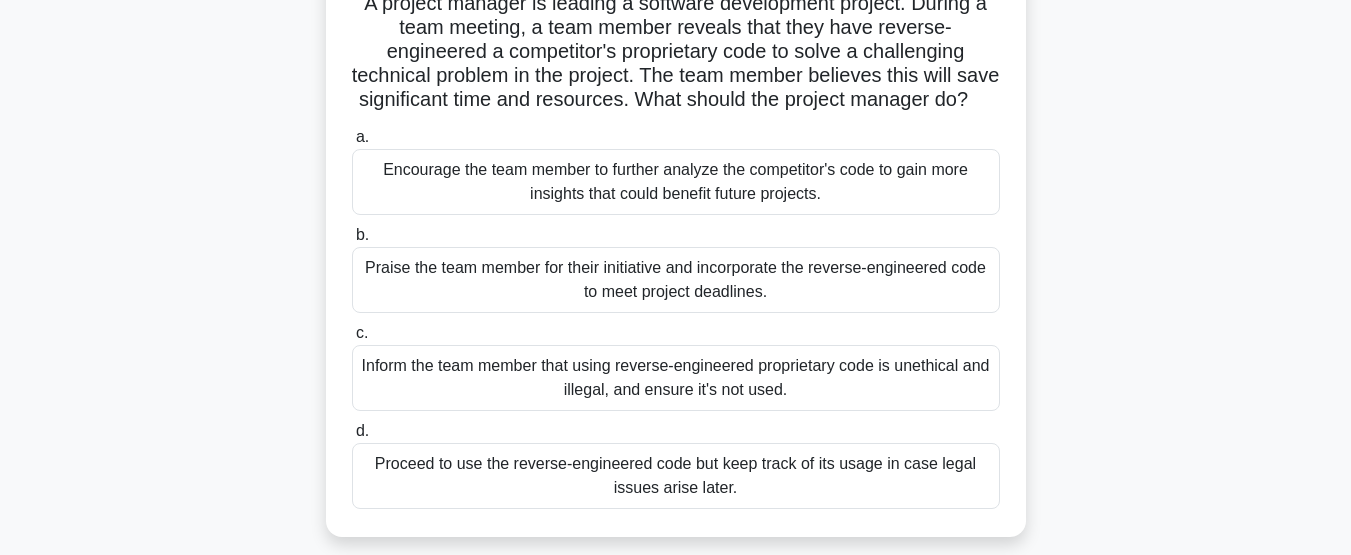 scroll, scrollTop: 160, scrollLeft: 0, axis: vertical 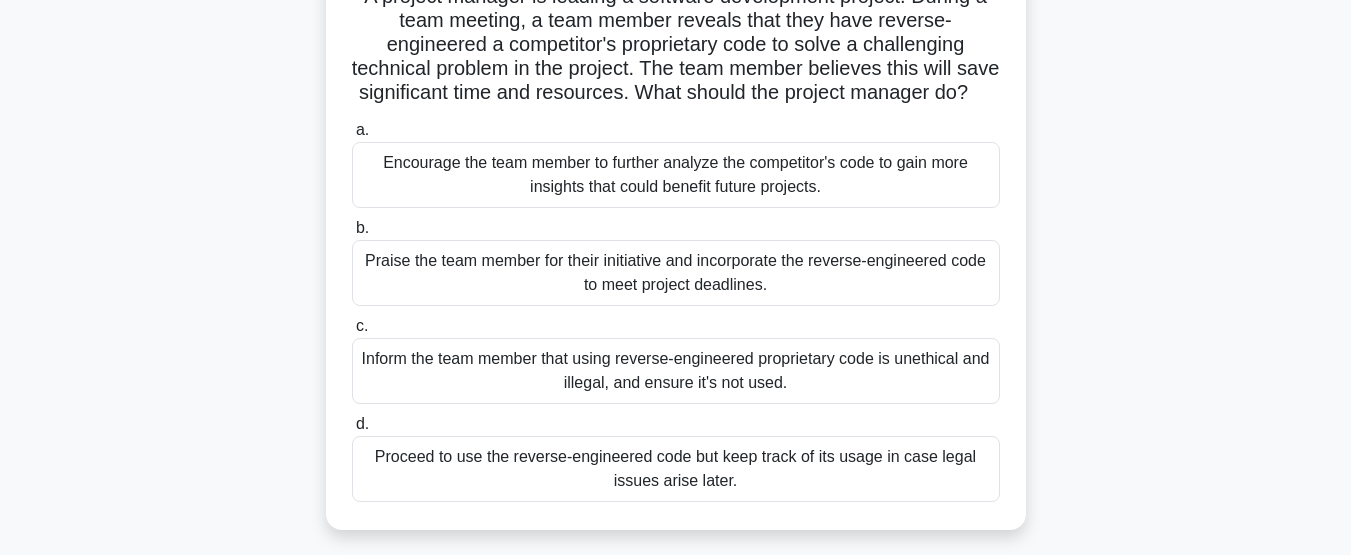 click on "Encourage the team member to further analyze the competitor's code to gain more insights that could benefit future projects." at bounding box center (676, 175) 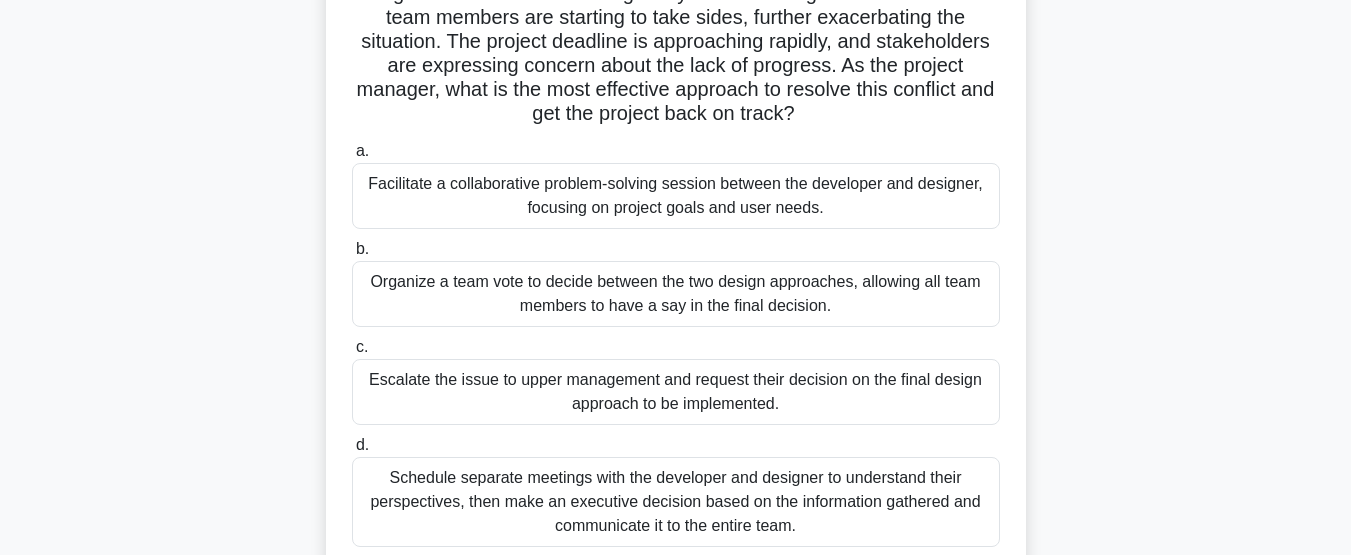 scroll, scrollTop: 280, scrollLeft: 0, axis: vertical 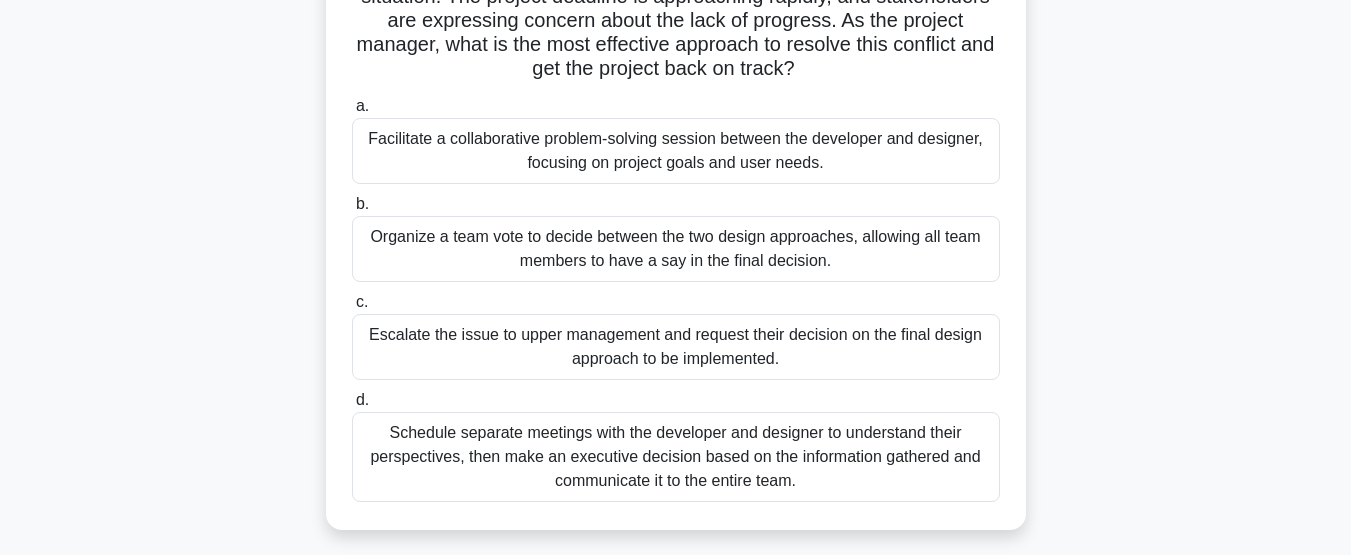 click on "Facilitate a collaborative problem-solving session between the developer and designer, focusing on project goals and user needs." at bounding box center [676, 151] 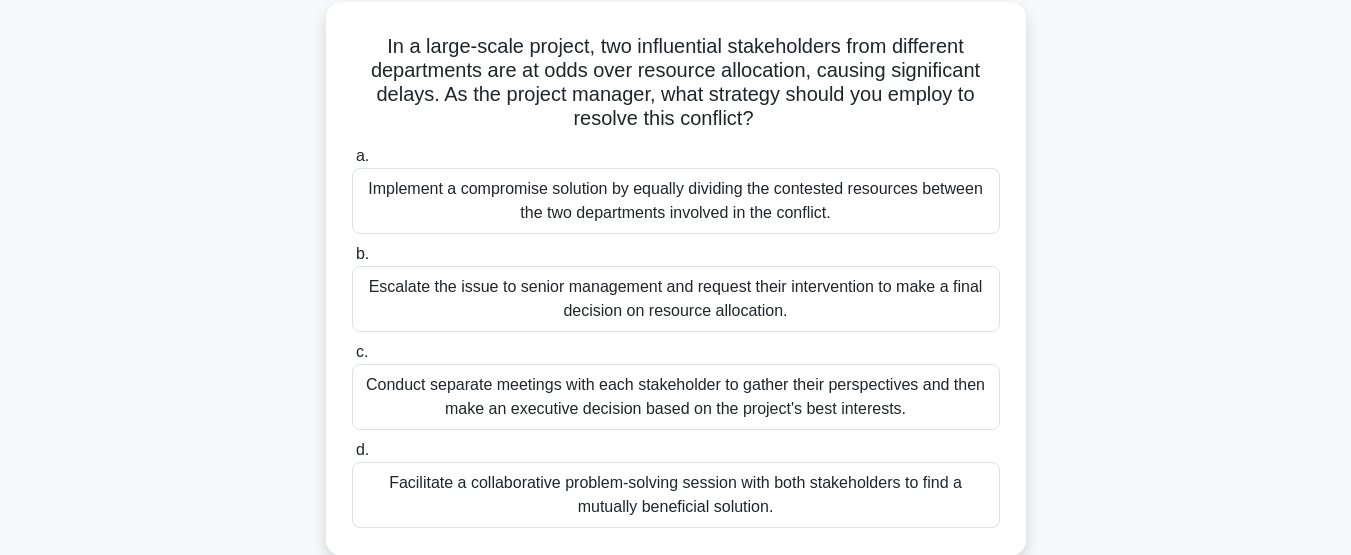 scroll, scrollTop: 120, scrollLeft: 0, axis: vertical 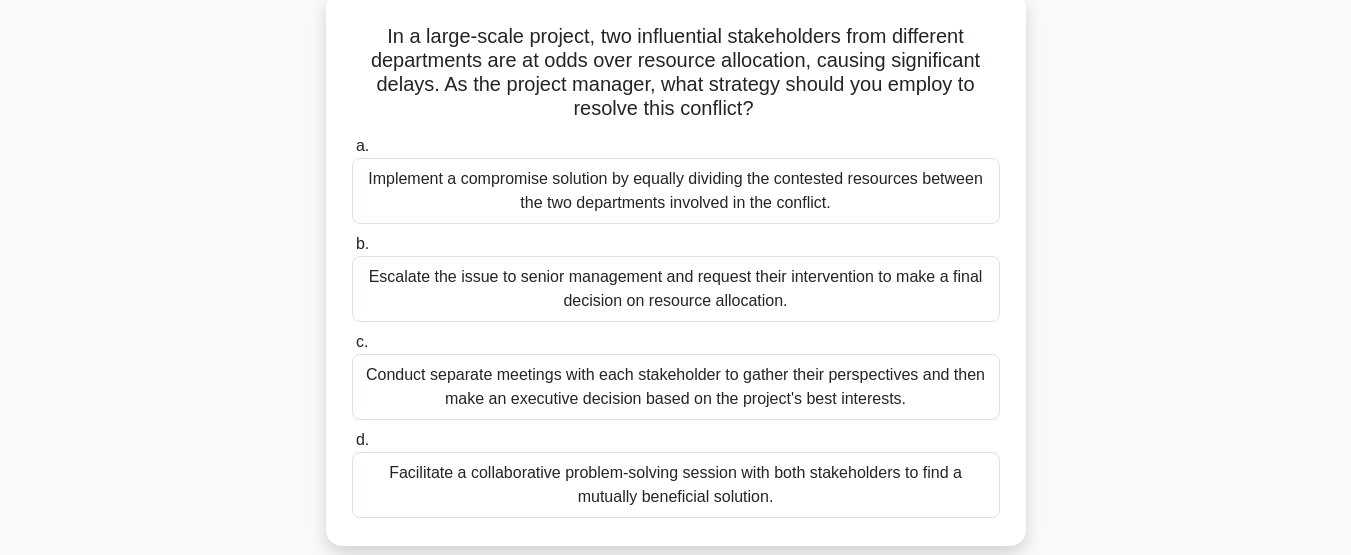 click on "Facilitate a collaborative problem-solving session with both stakeholders to find a mutually beneficial solution." at bounding box center [676, 485] 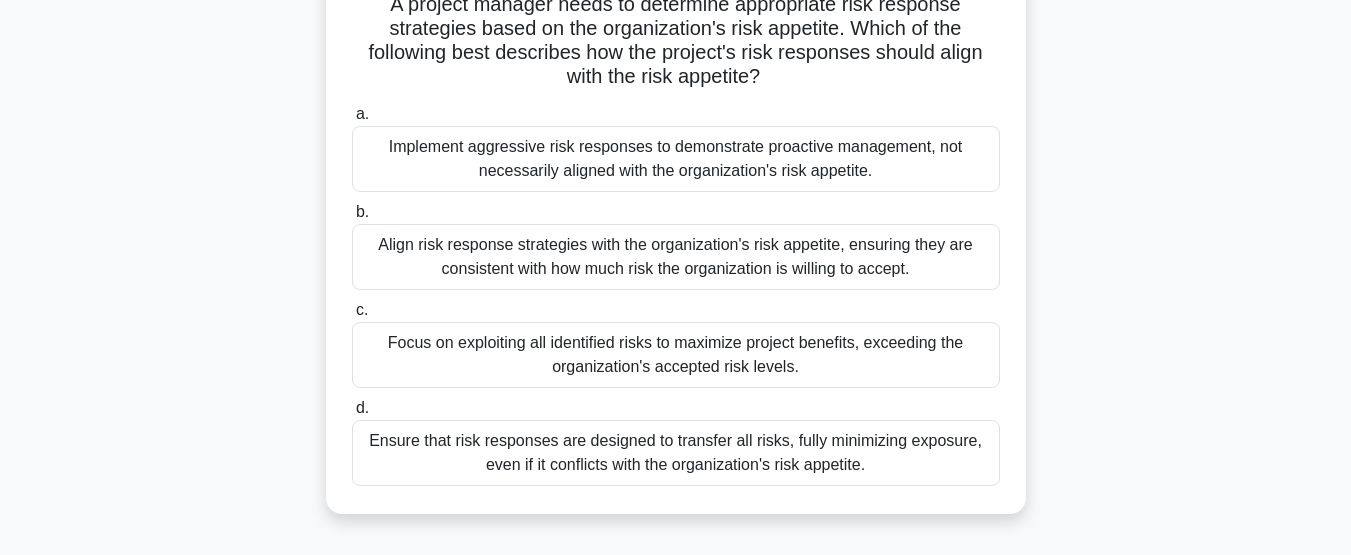 scroll, scrollTop: 160, scrollLeft: 0, axis: vertical 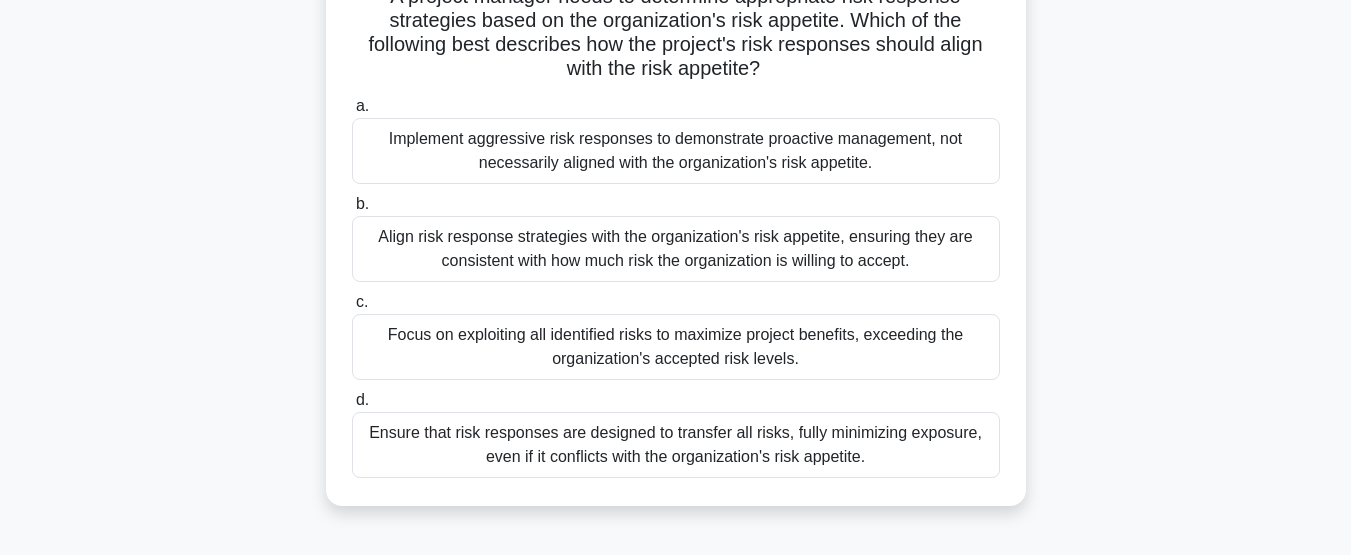 click on "Align risk response strategies with the organization's risk appetite, ensuring they are consistent with how much risk the organization is willing to accept." at bounding box center (676, 249) 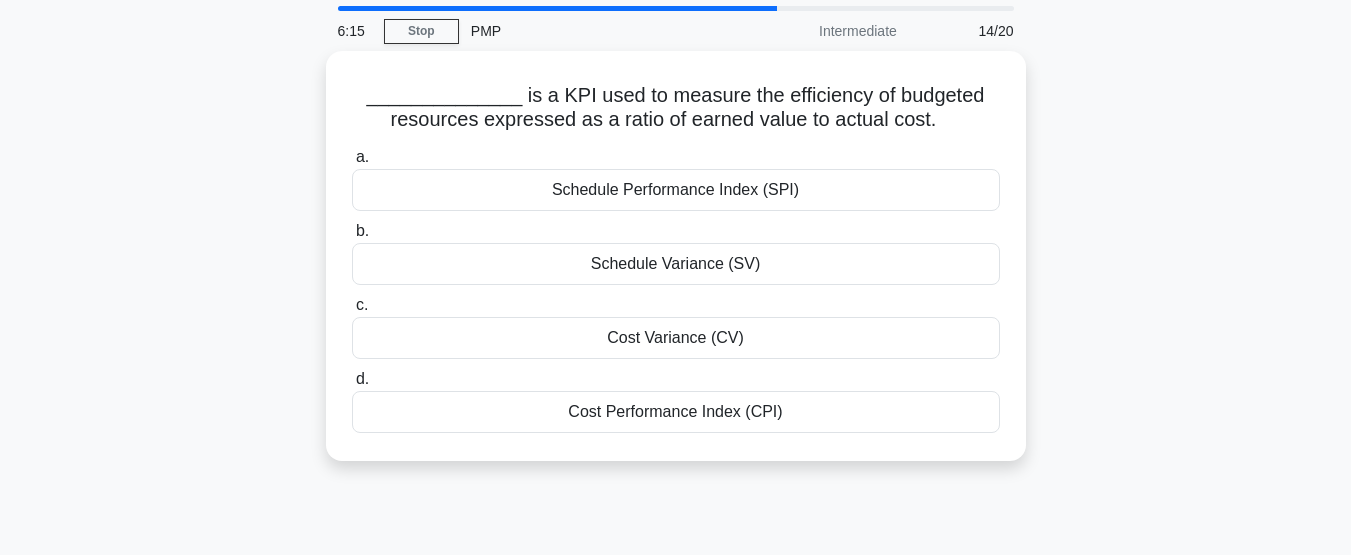 scroll, scrollTop: 0, scrollLeft: 0, axis: both 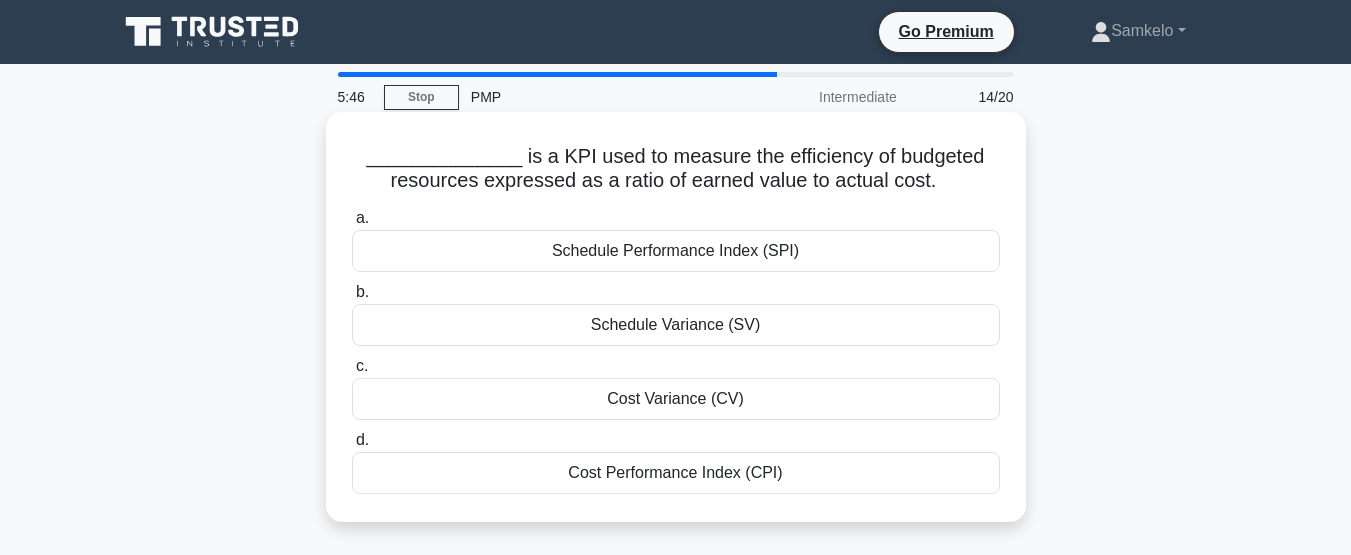 click on "Cost Performance Index (CPI)" at bounding box center [676, 473] 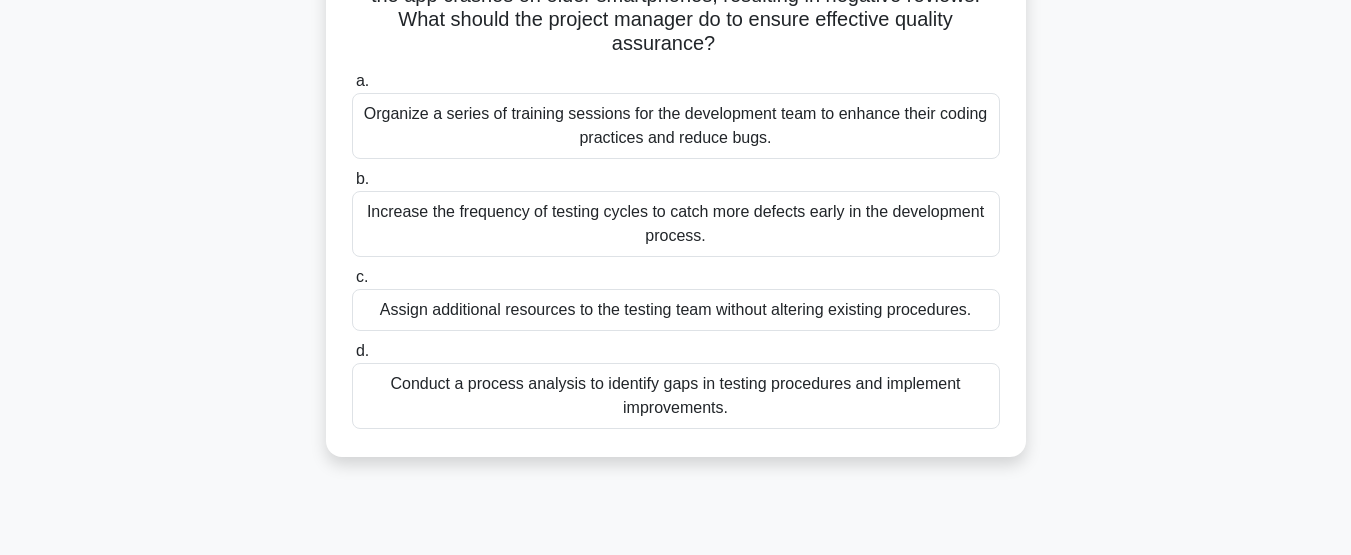 scroll, scrollTop: 240, scrollLeft: 0, axis: vertical 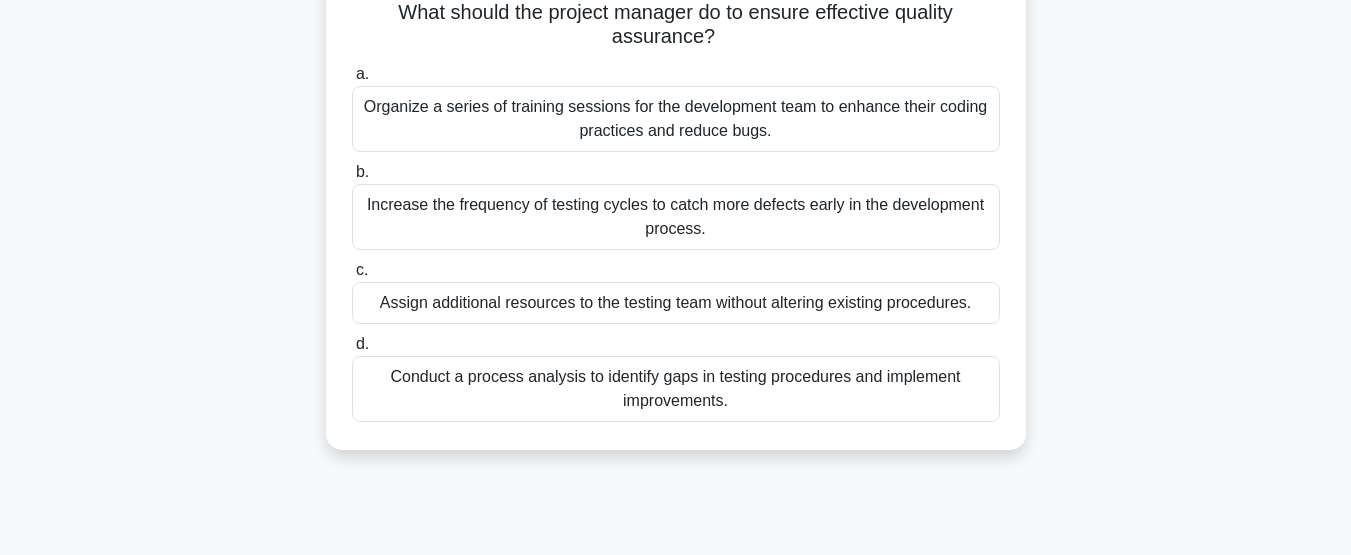 click on "Conduct a process analysis to identify gaps in testing procedures and implement improvements." at bounding box center (676, 389) 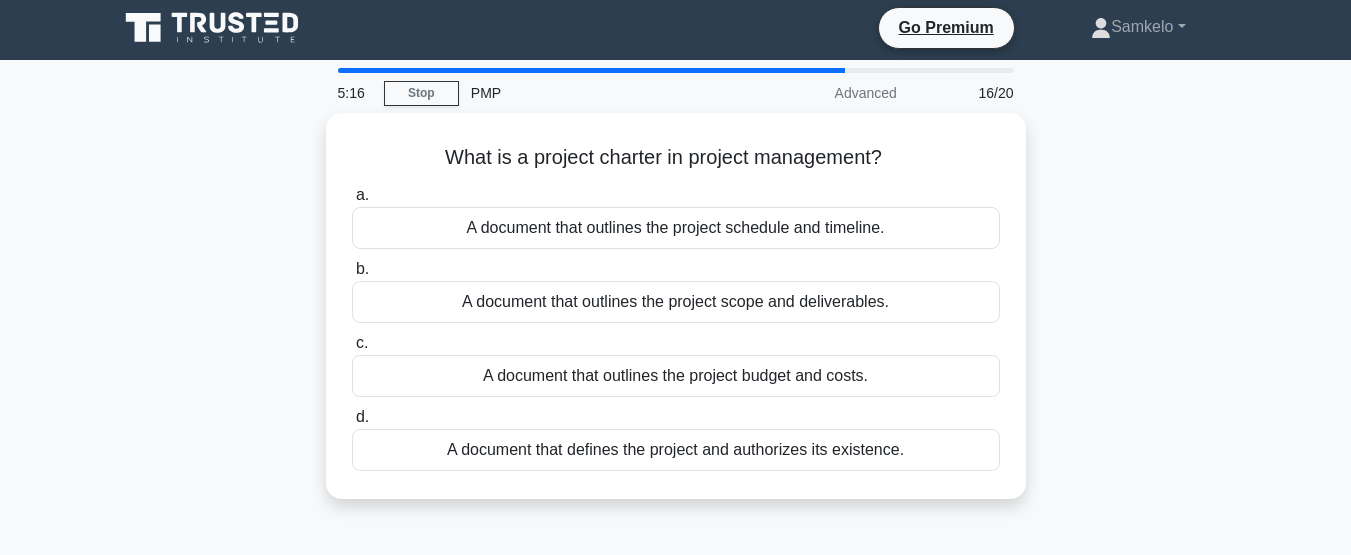 scroll, scrollTop: 0, scrollLeft: 0, axis: both 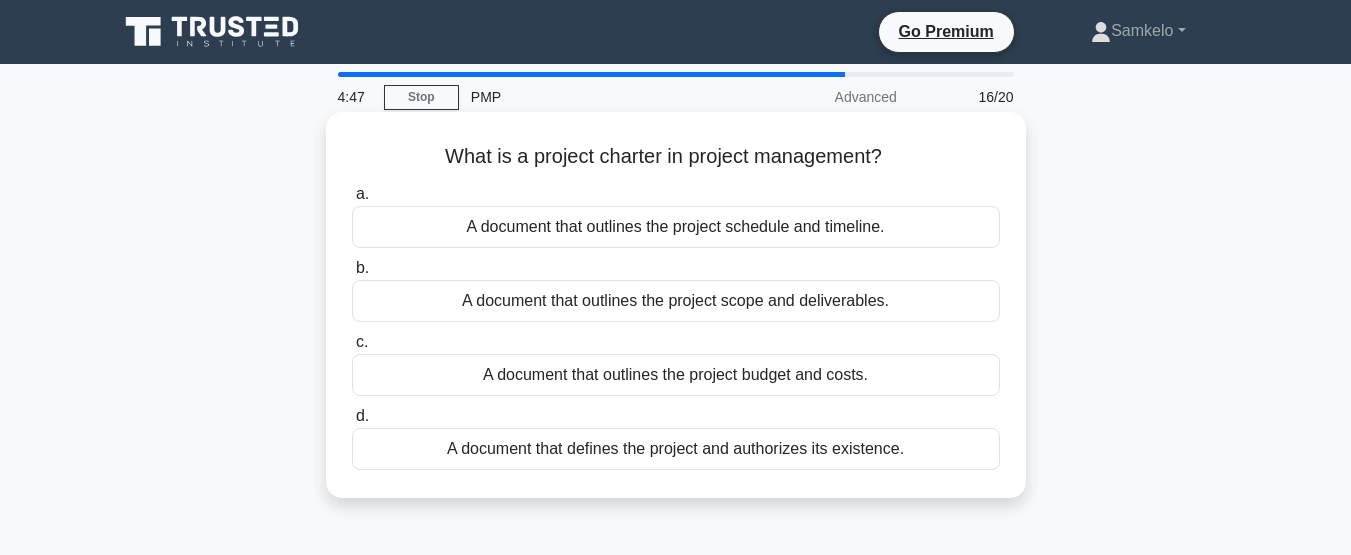 click on "A document that outlines the project scope and deliverables." at bounding box center [676, 301] 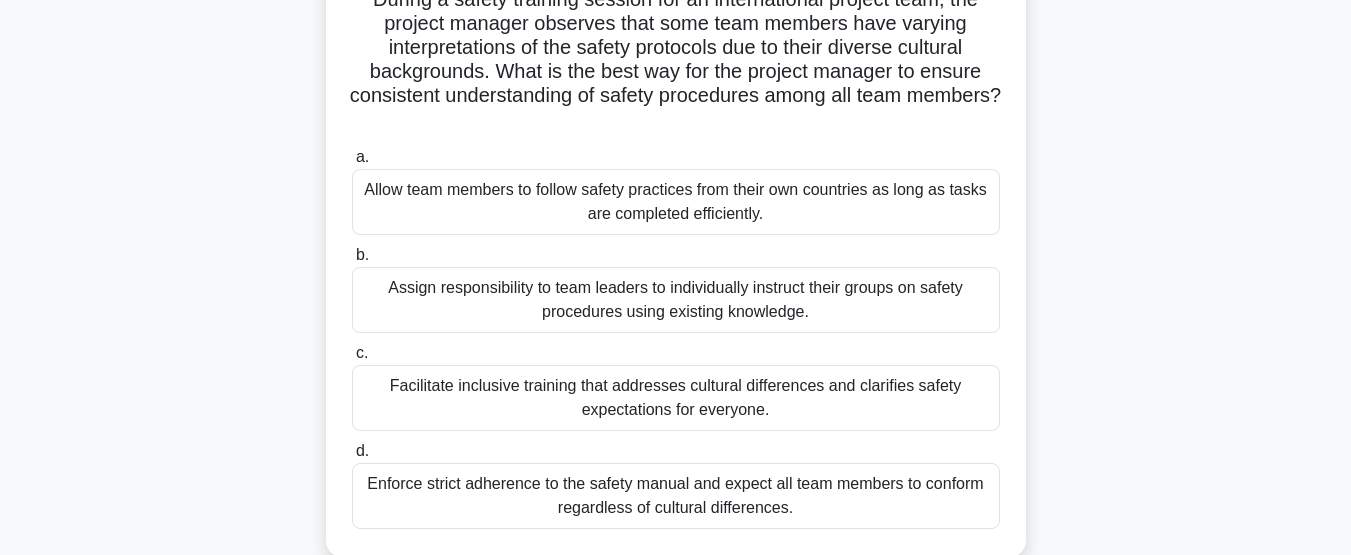 scroll, scrollTop: 160, scrollLeft: 0, axis: vertical 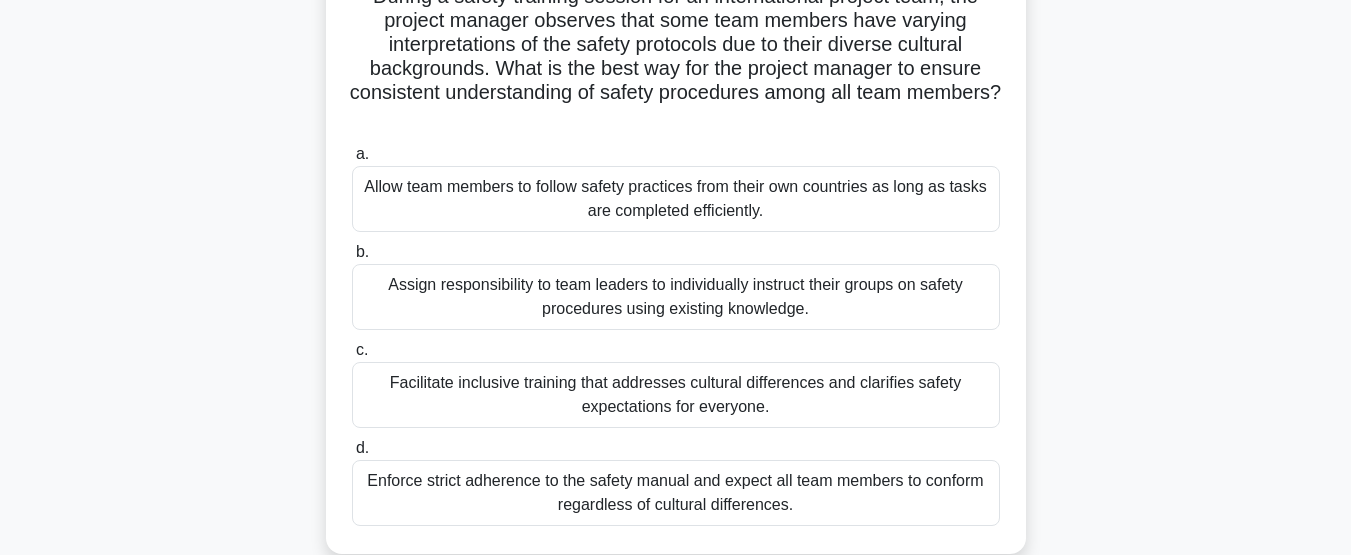 click on "Facilitate inclusive training that addresses cultural differences and clarifies safety expectations for everyone." at bounding box center (676, 395) 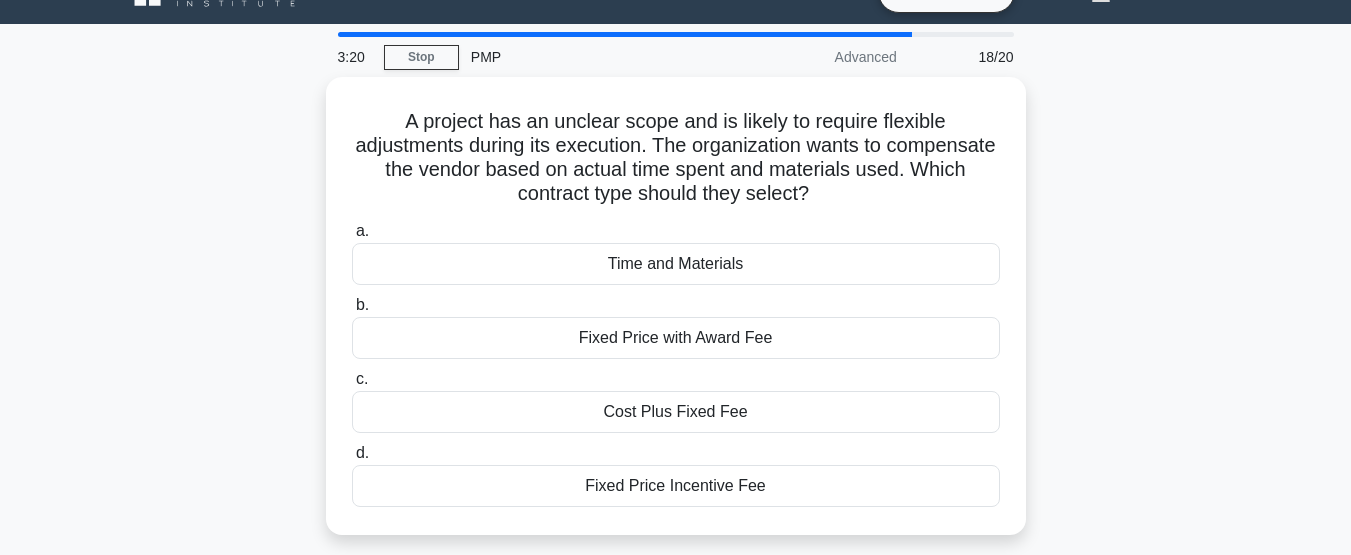 scroll, scrollTop: 80, scrollLeft: 0, axis: vertical 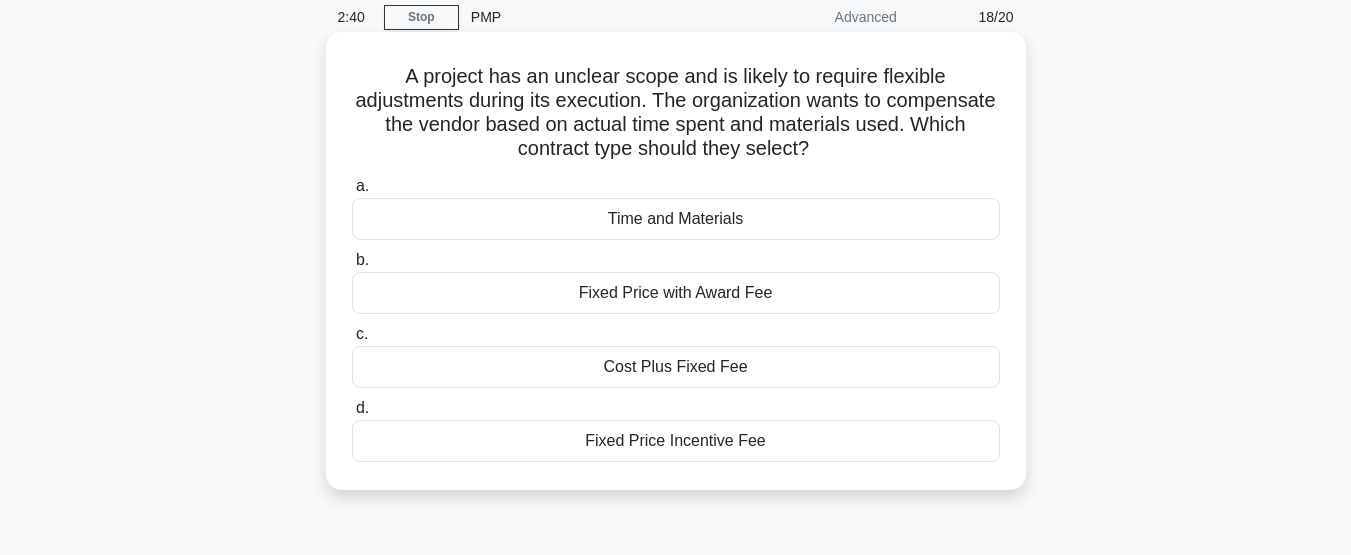 click on "Fixed Price with Award Fee" at bounding box center [676, 293] 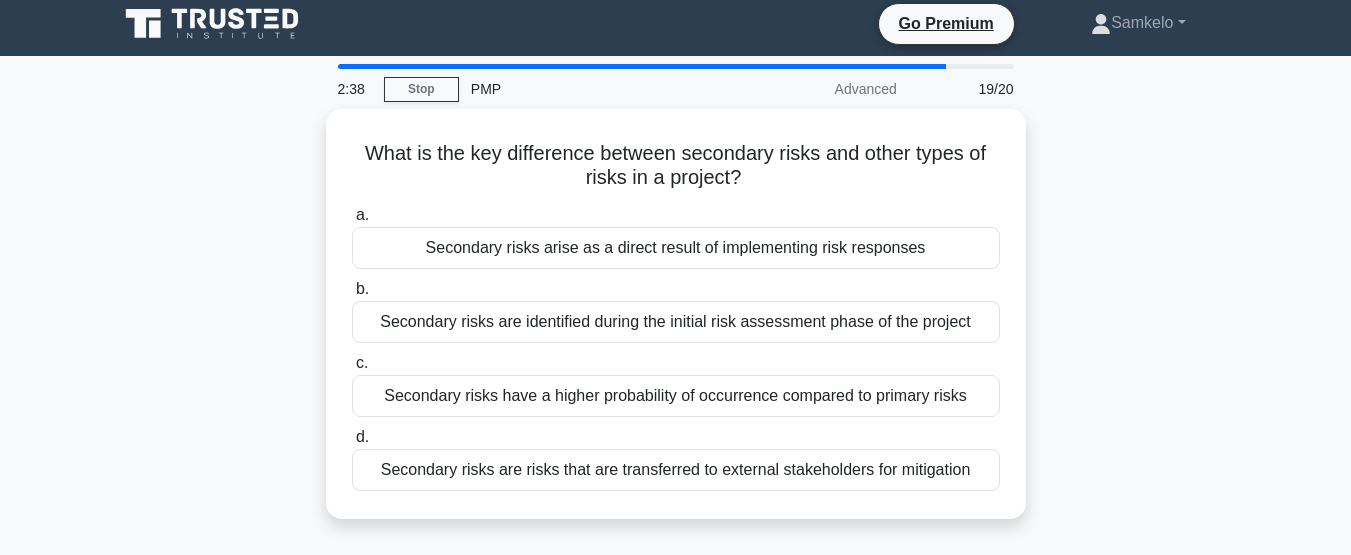 scroll, scrollTop: 0, scrollLeft: 0, axis: both 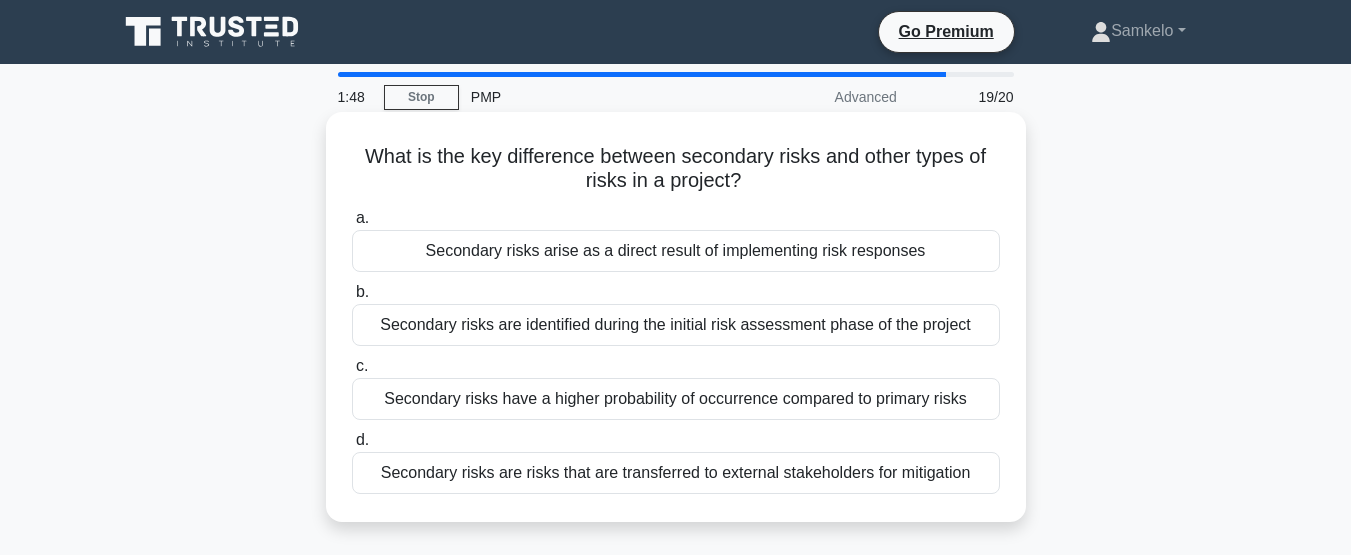 click on "Secondary risks arise as a direct result of implementing risk responses" at bounding box center [676, 251] 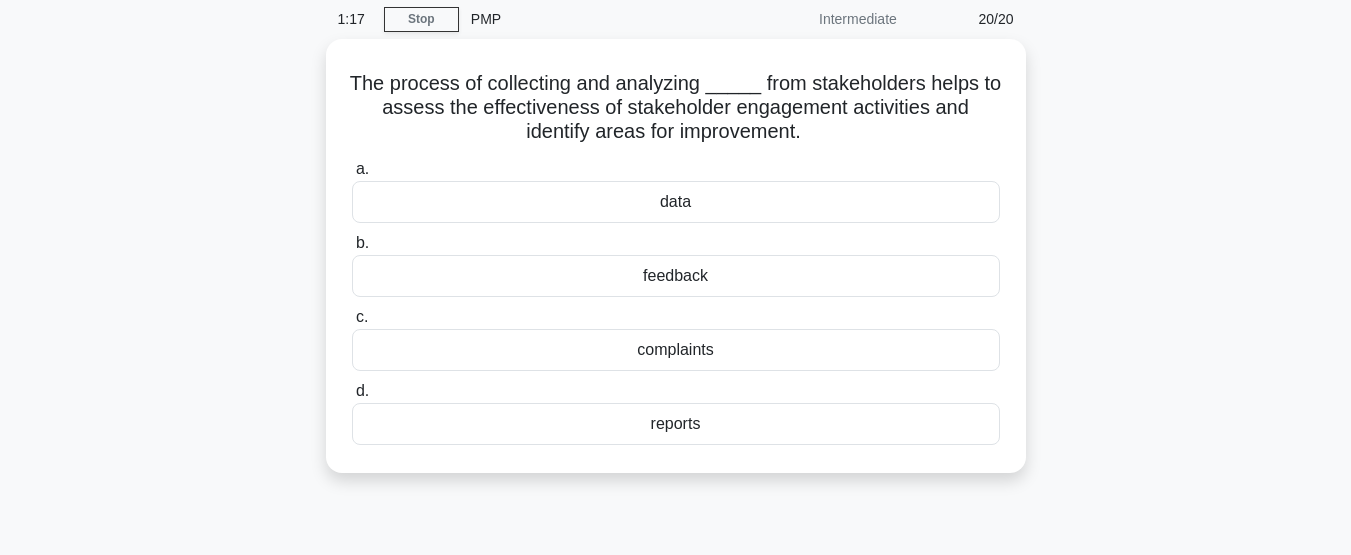 scroll, scrollTop: 80, scrollLeft: 0, axis: vertical 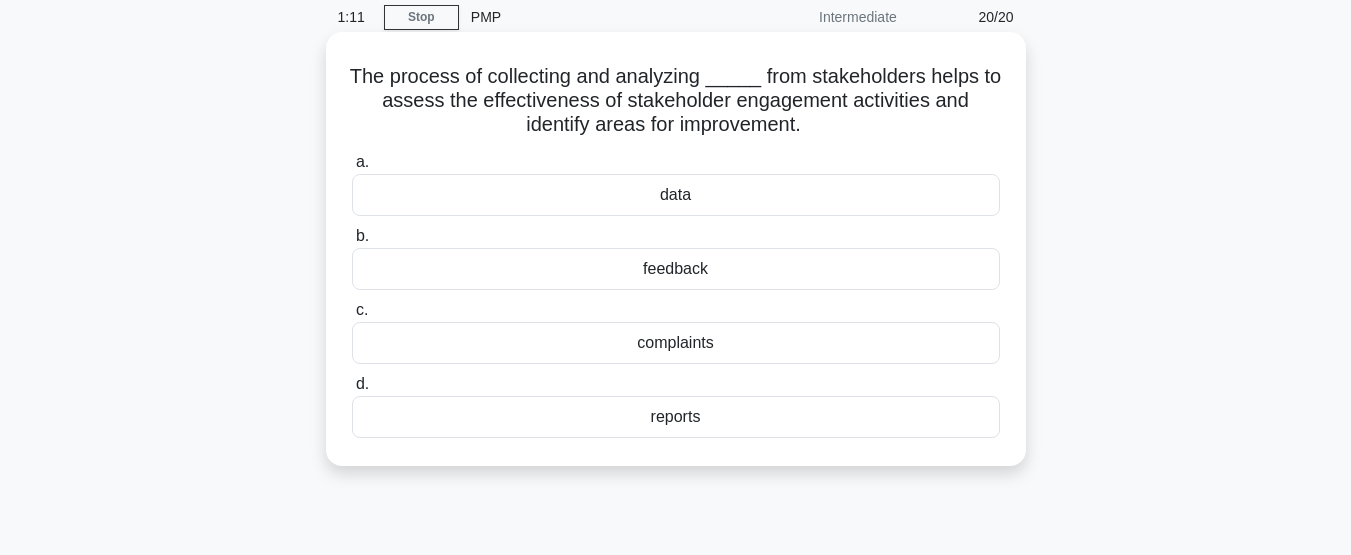 click on "feedback" at bounding box center [676, 269] 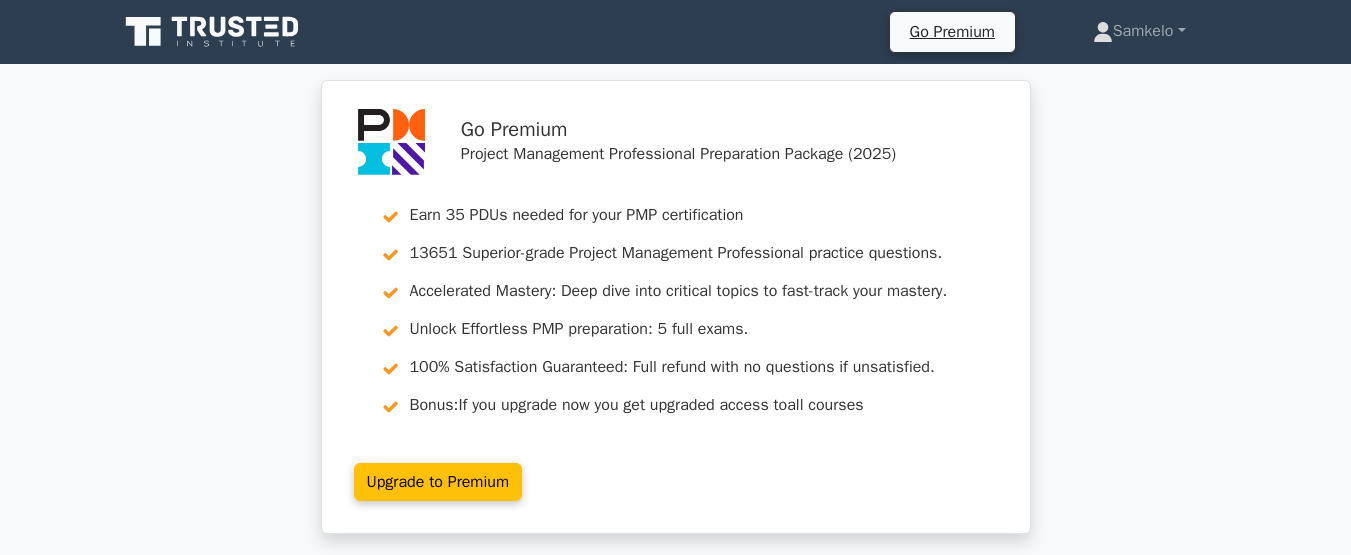 scroll, scrollTop: 0, scrollLeft: 0, axis: both 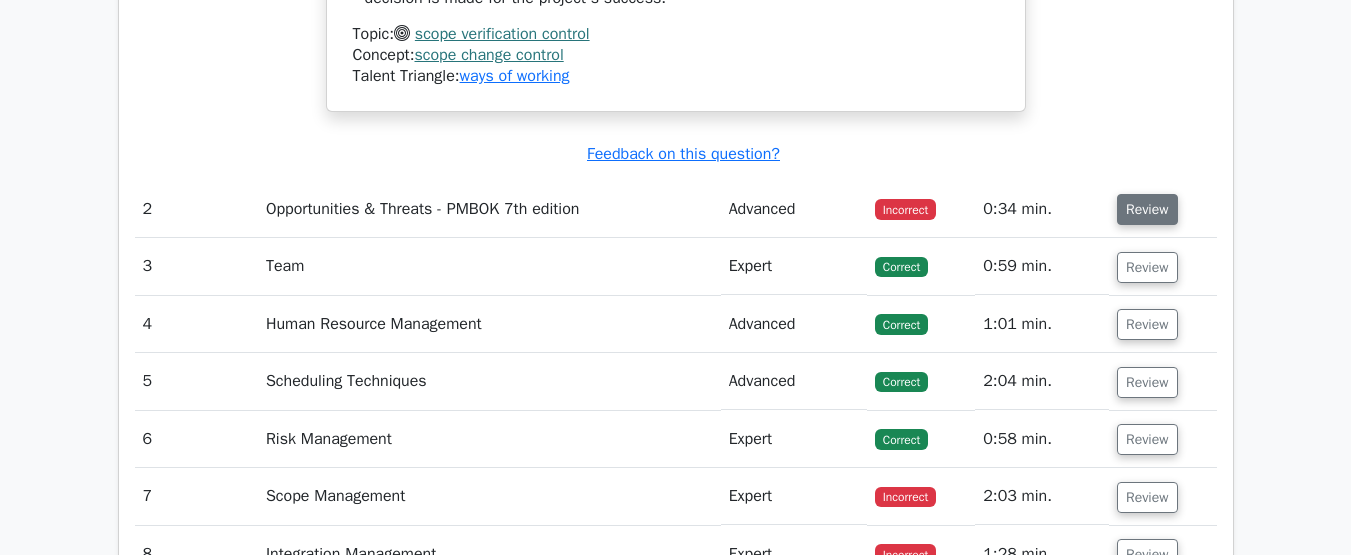 click on "Review" at bounding box center [1147, 209] 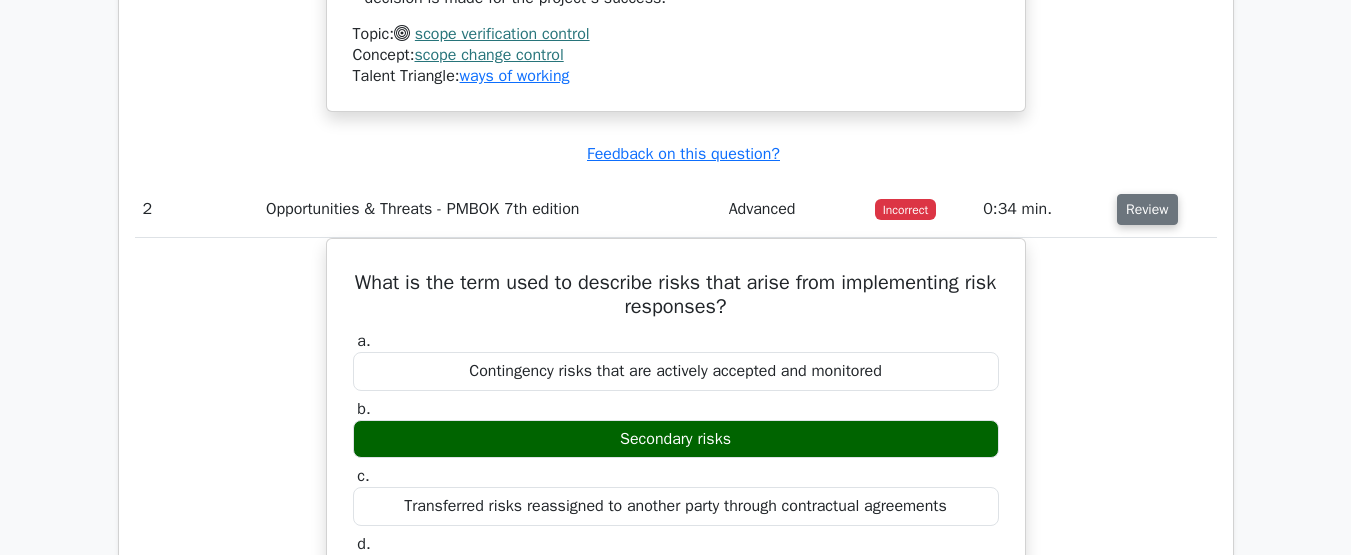 type 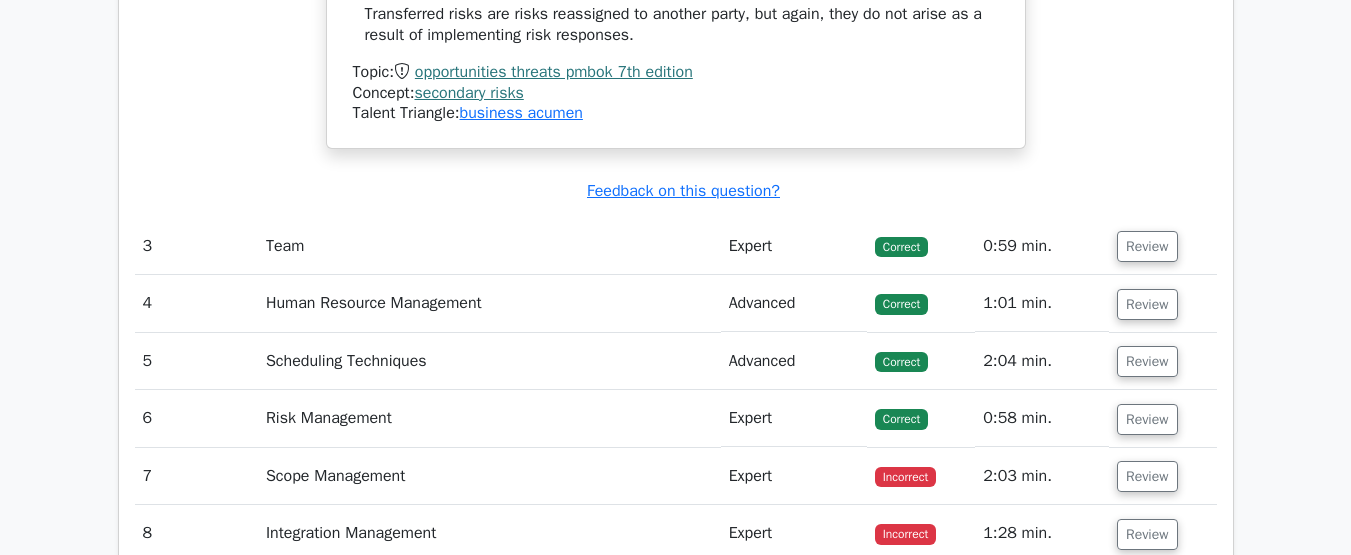 scroll, scrollTop: 4360, scrollLeft: 0, axis: vertical 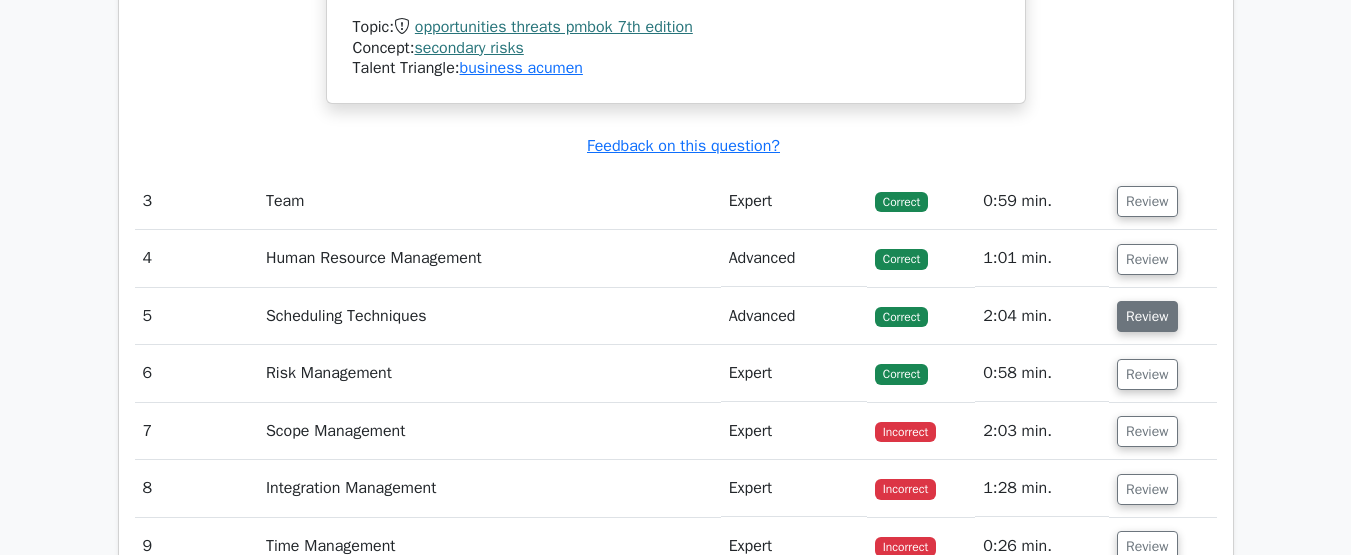 click on "Review" at bounding box center [1147, 316] 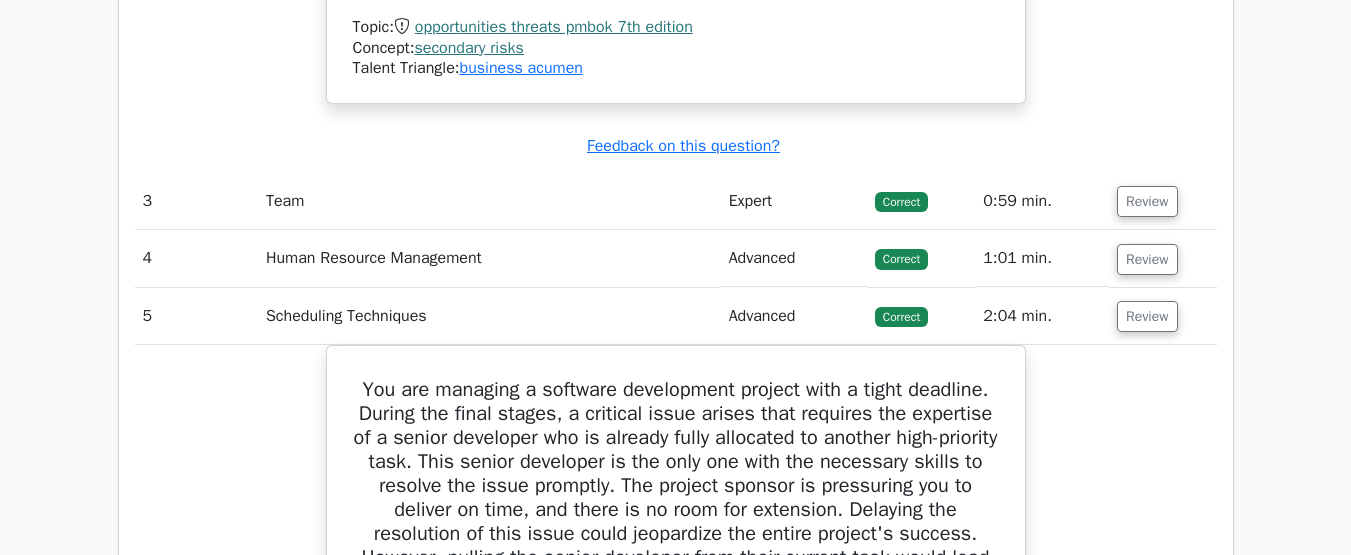 type 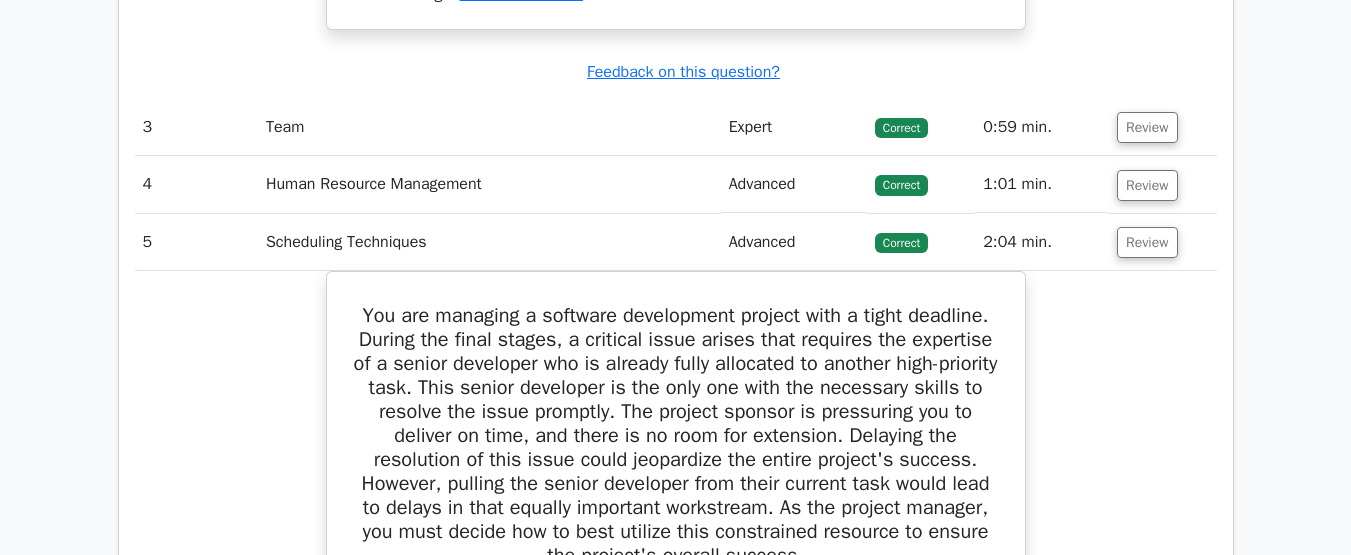 scroll, scrollTop: 4400, scrollLeft: 0, axis: vertical 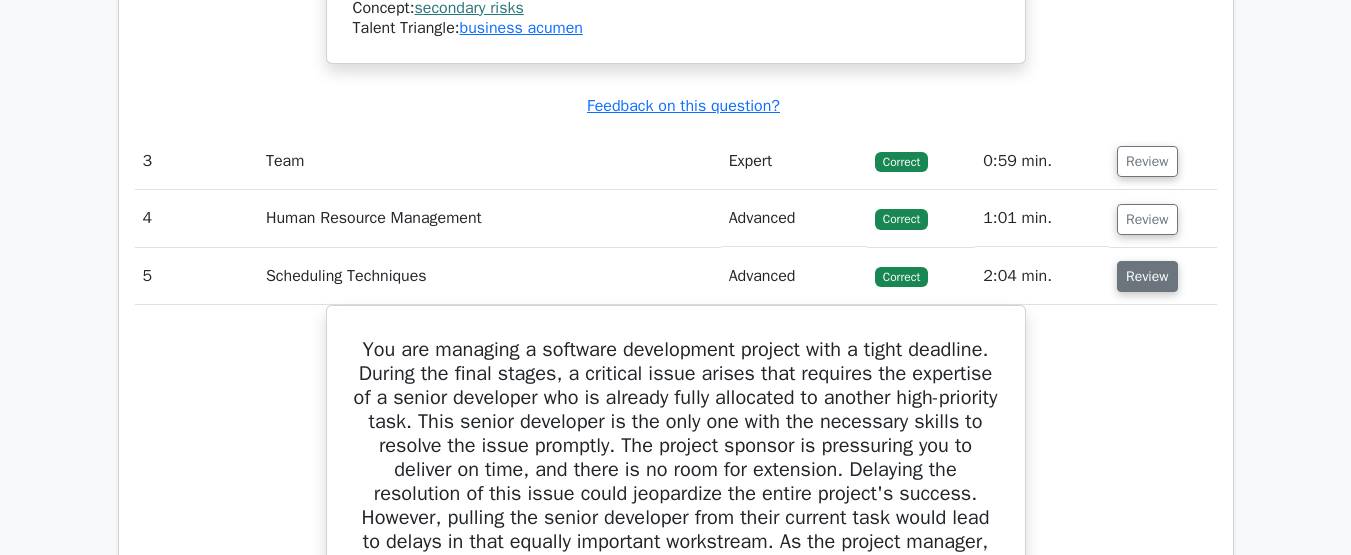 click on "Review" at bounding box center [1147, 276] 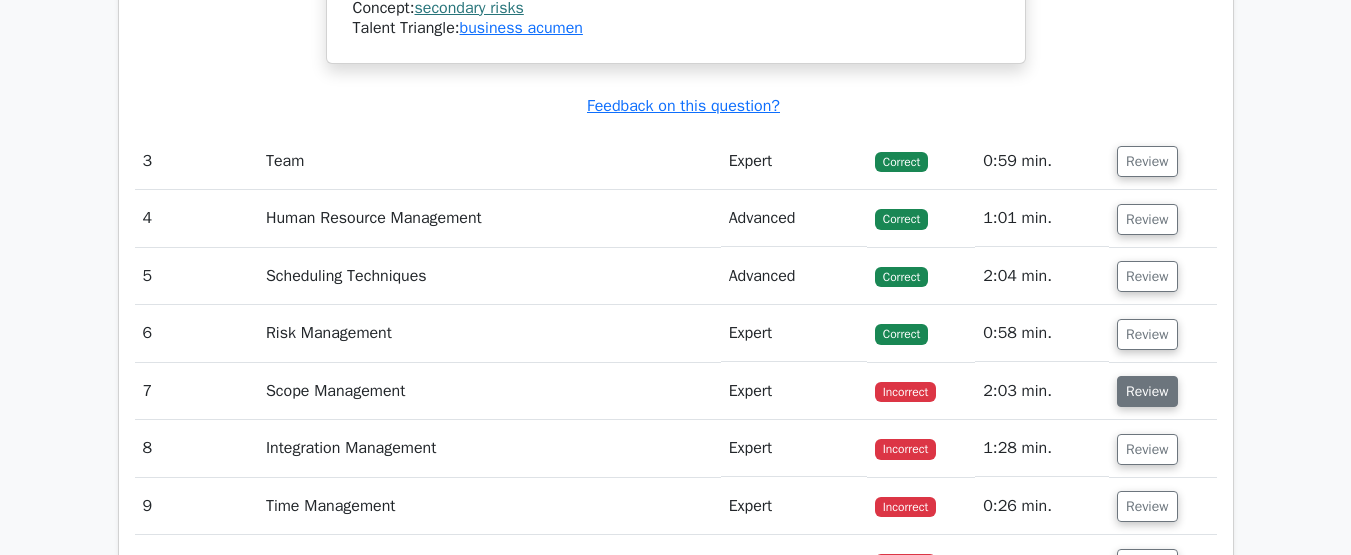 click on "Review" at bounding box center (1147, 391) 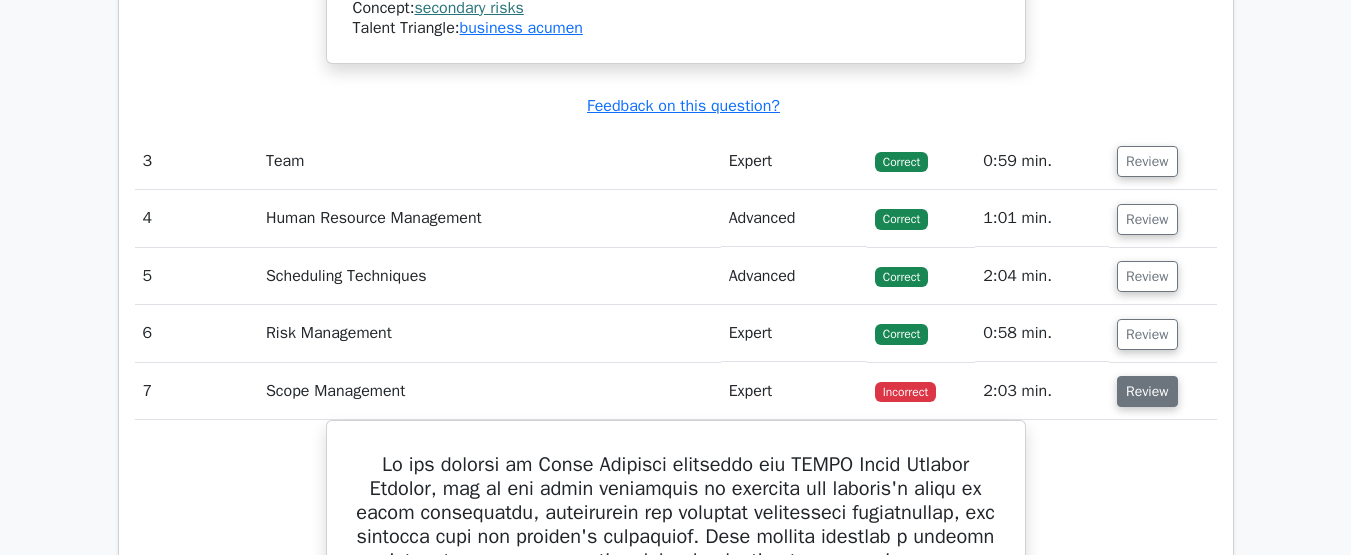 type 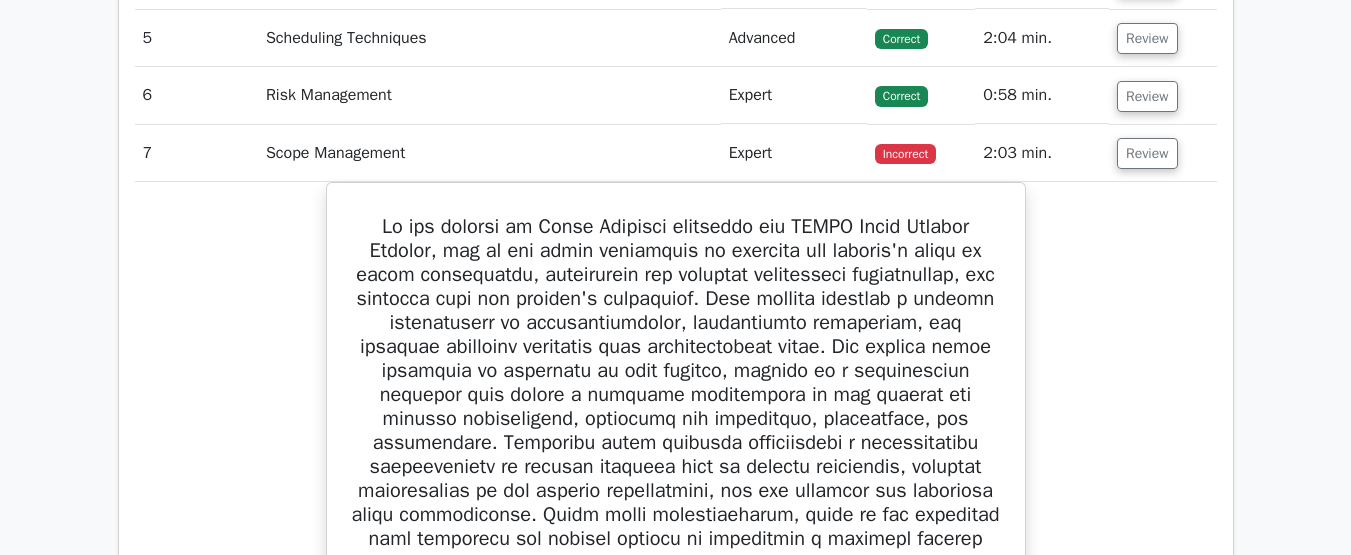 scroll, scrollTop: 4600, scrollLeft: 0, axis: vertical 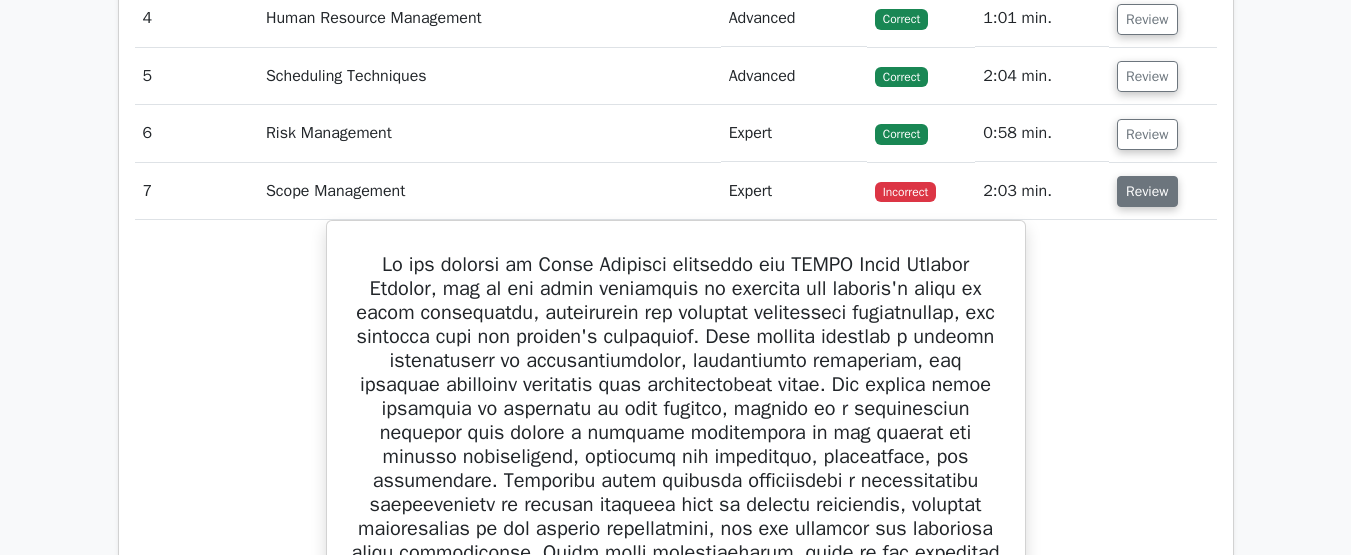 click on "Review" at bounding box center (1147, 191) 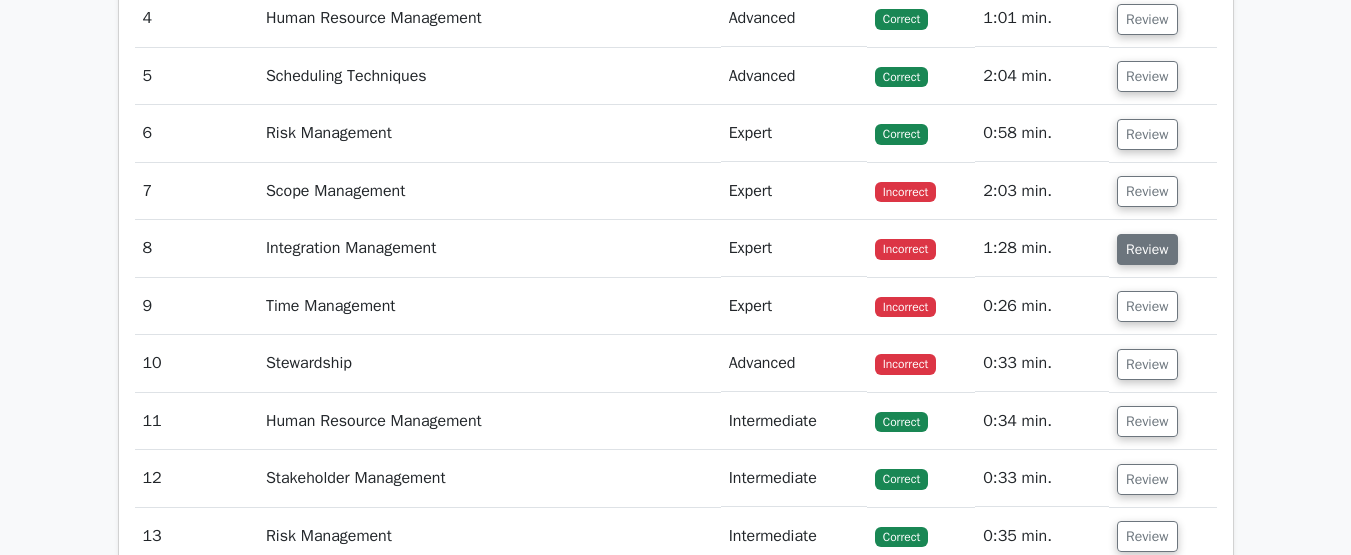 click on "Review" at bounding box center (1147, 249) 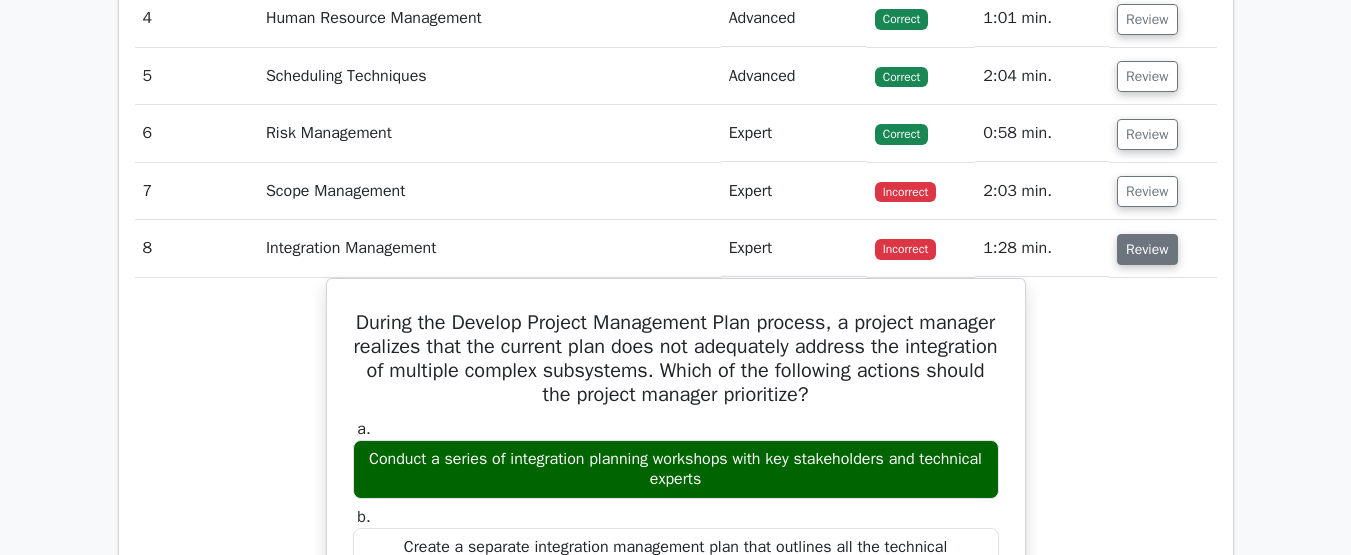 type 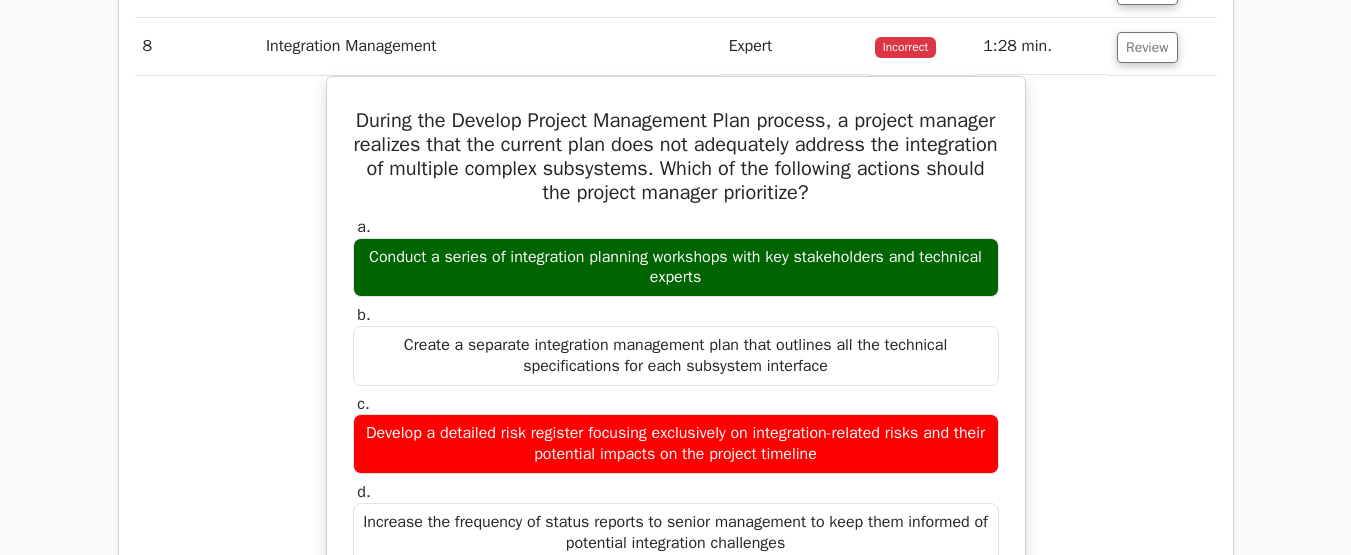 scroll, scrollTop: 4800, scrollLeft: 0, axis: vertical 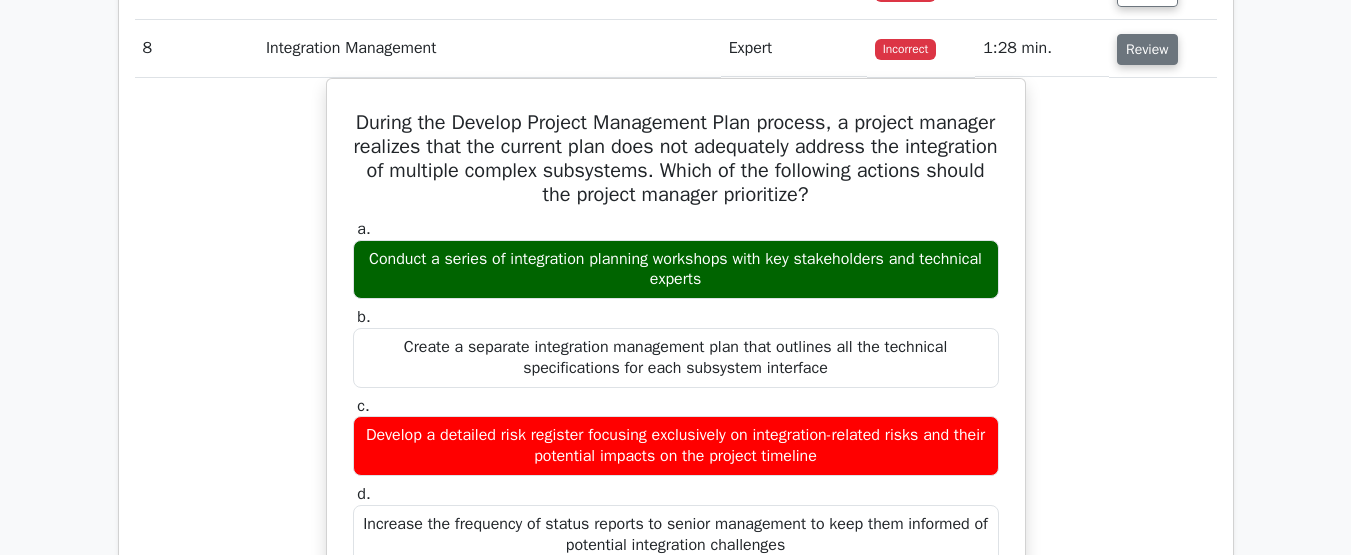 click on "Review" at bounding box center [1147, 49] 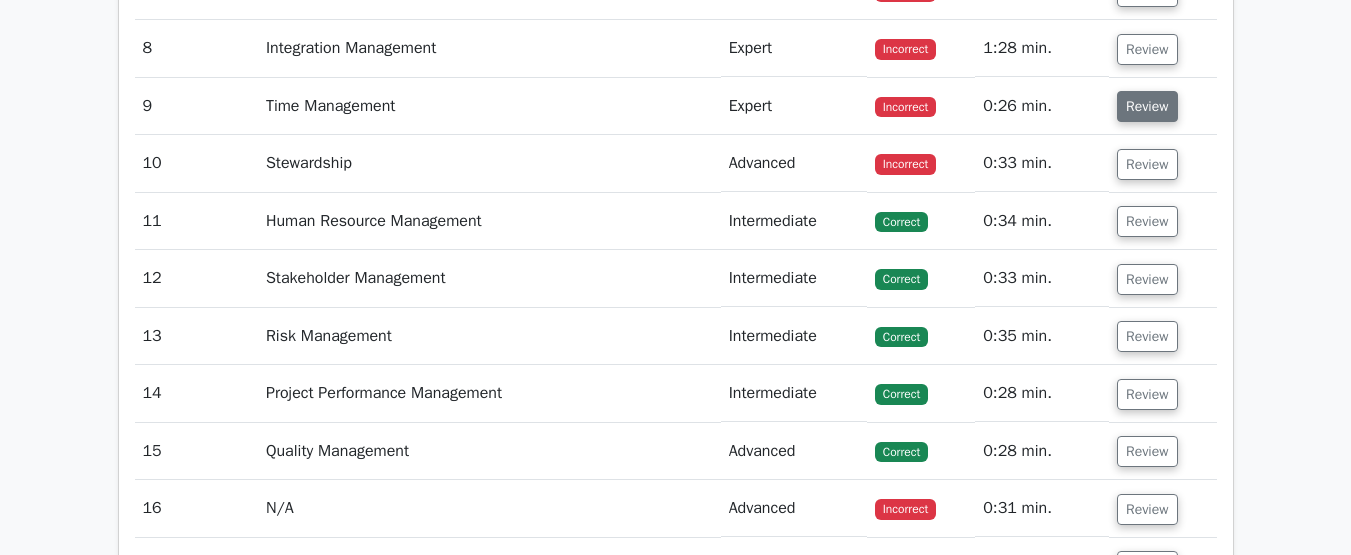 click on "Review" at bounding box center (1147, 106) 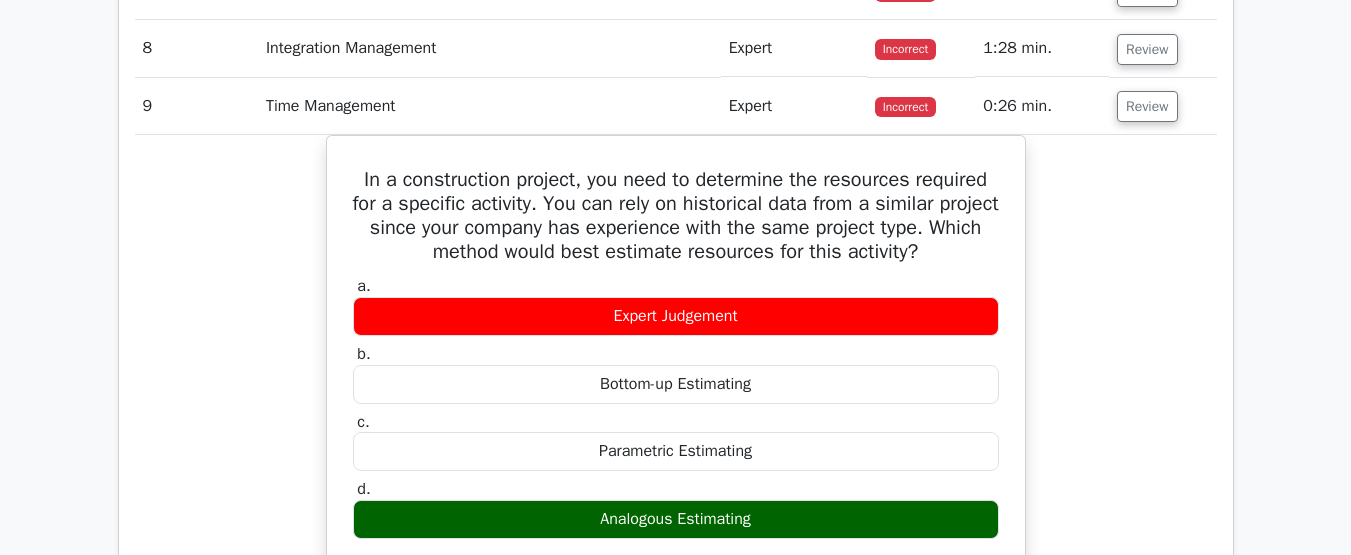 type 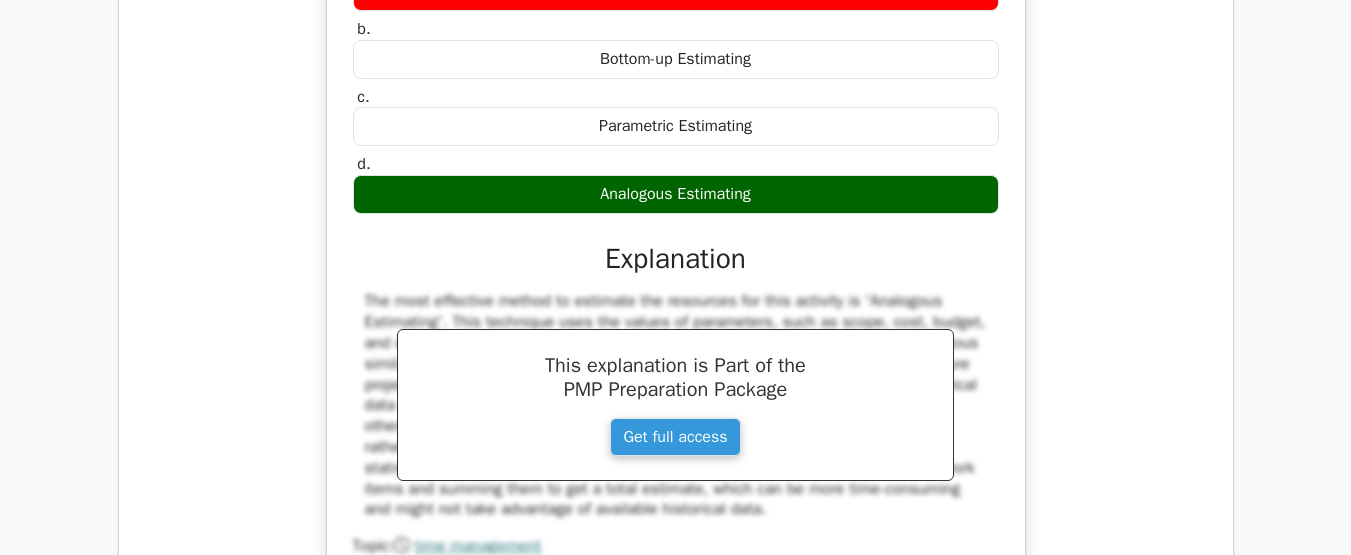 scroll, scrollTop: 5040, scrollLeft: 0, axis: vertical 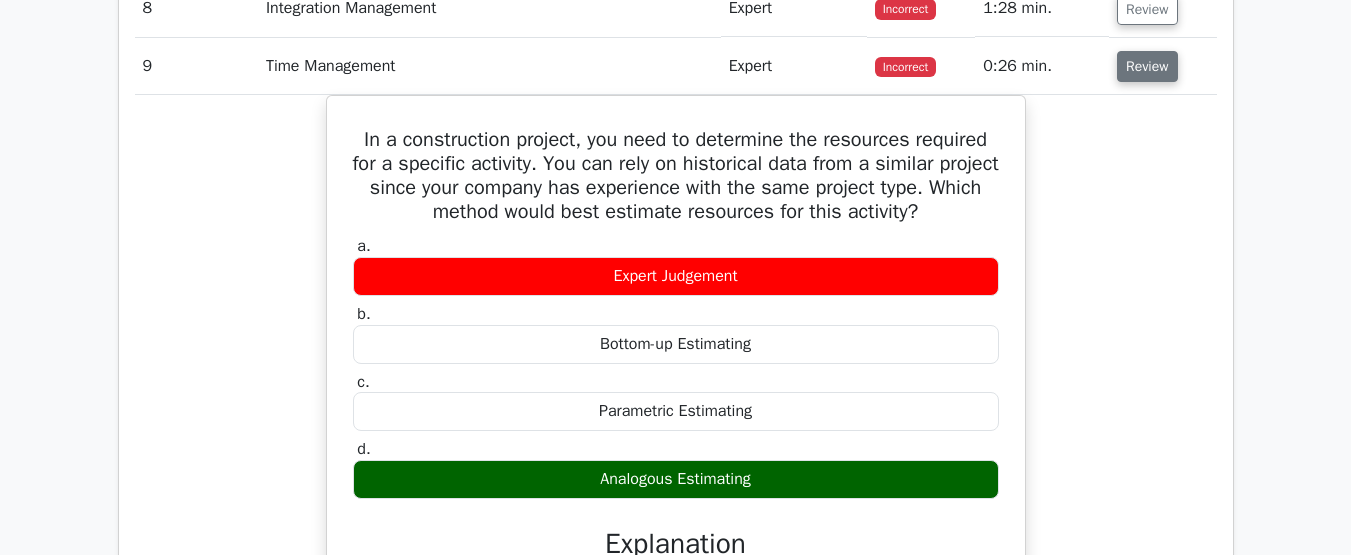 click on "Review" at bounding box center (1147, 66) 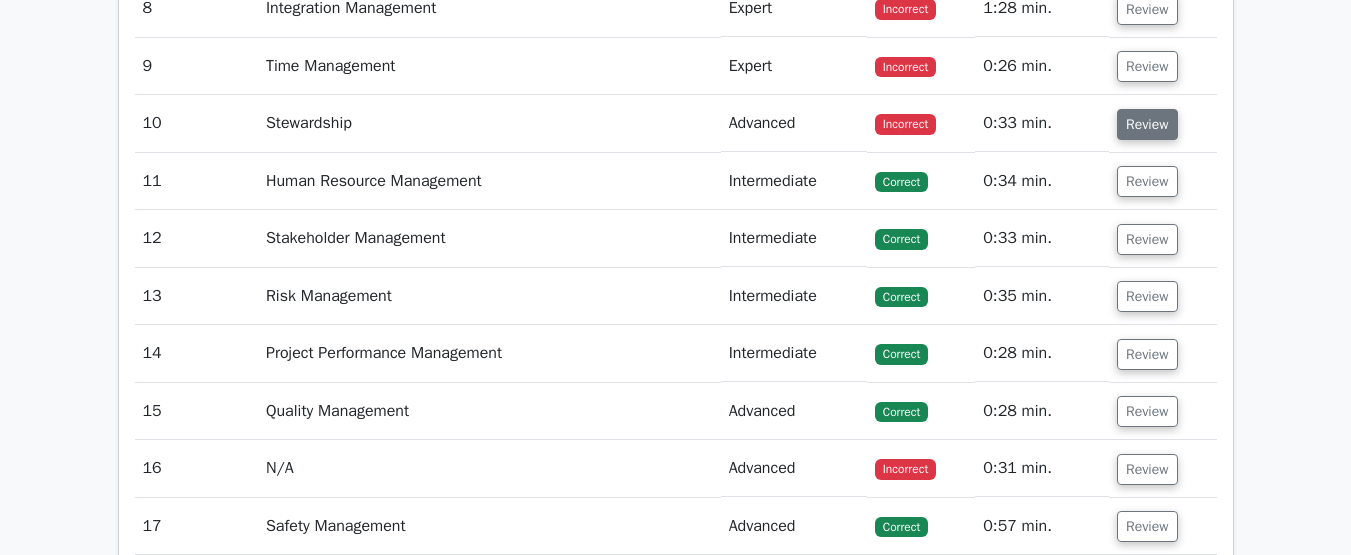 click on "Review" at bounding box center [1147, 124] 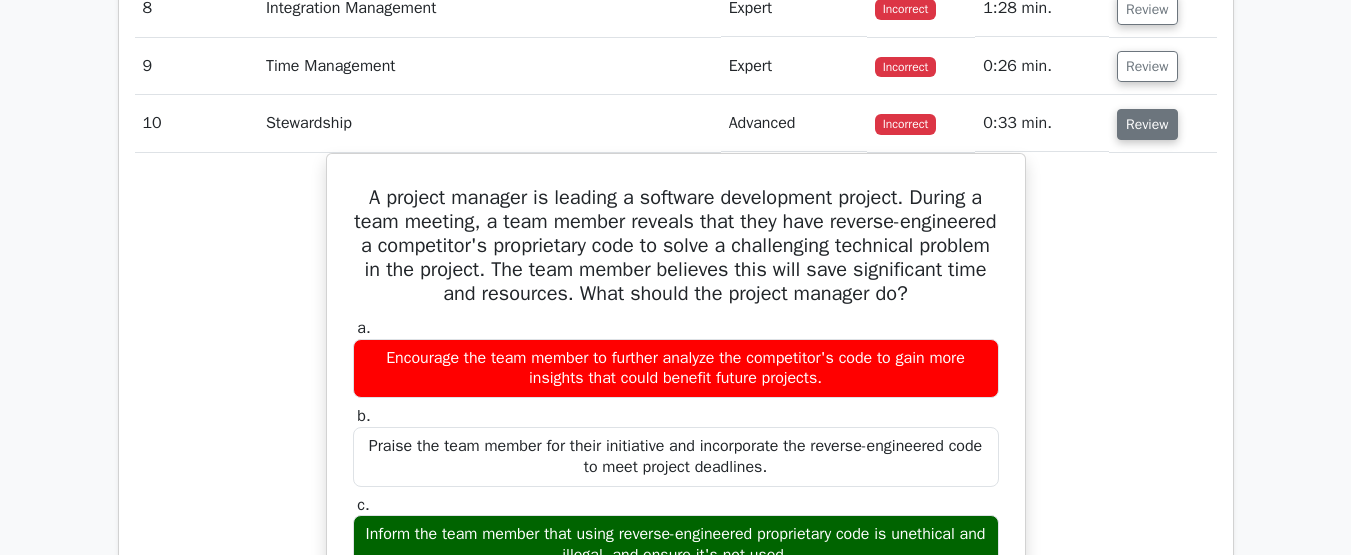 type 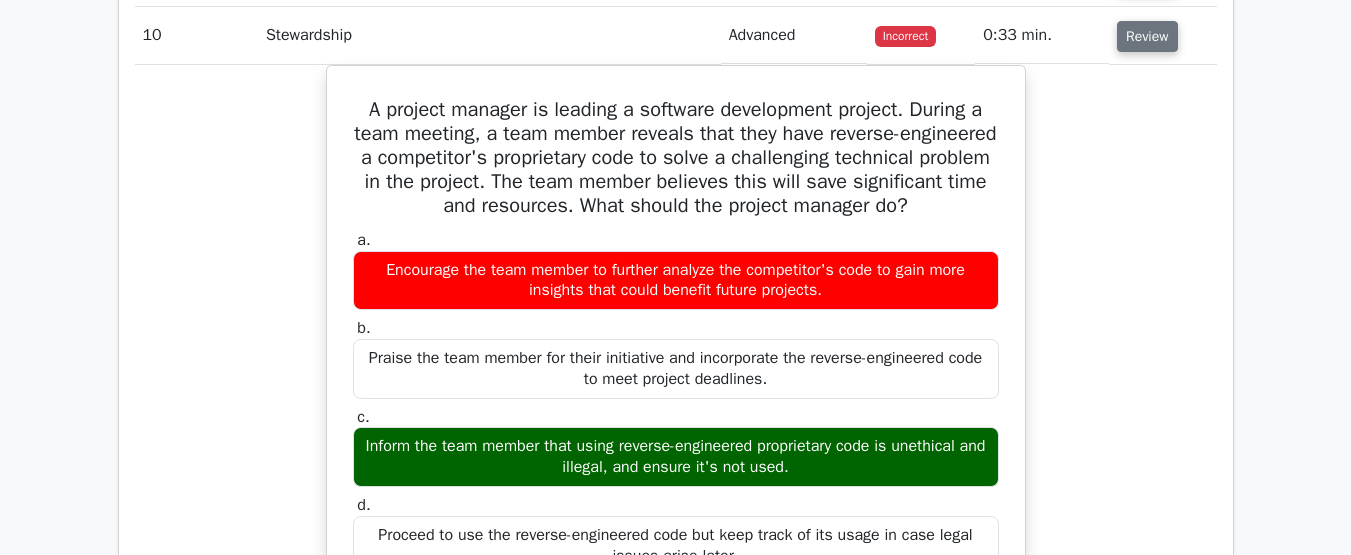 scroll, scrollTop: 4880, scrollLeft: 0, axis: vertical 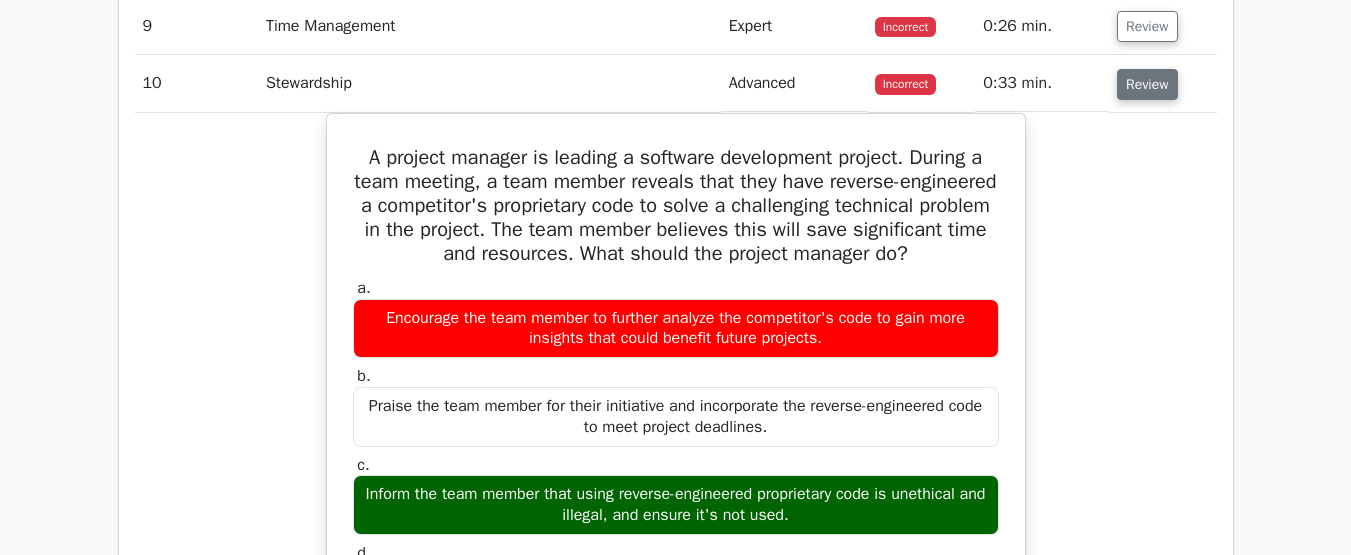 click on "Review" at bounding box center [1147, 84] 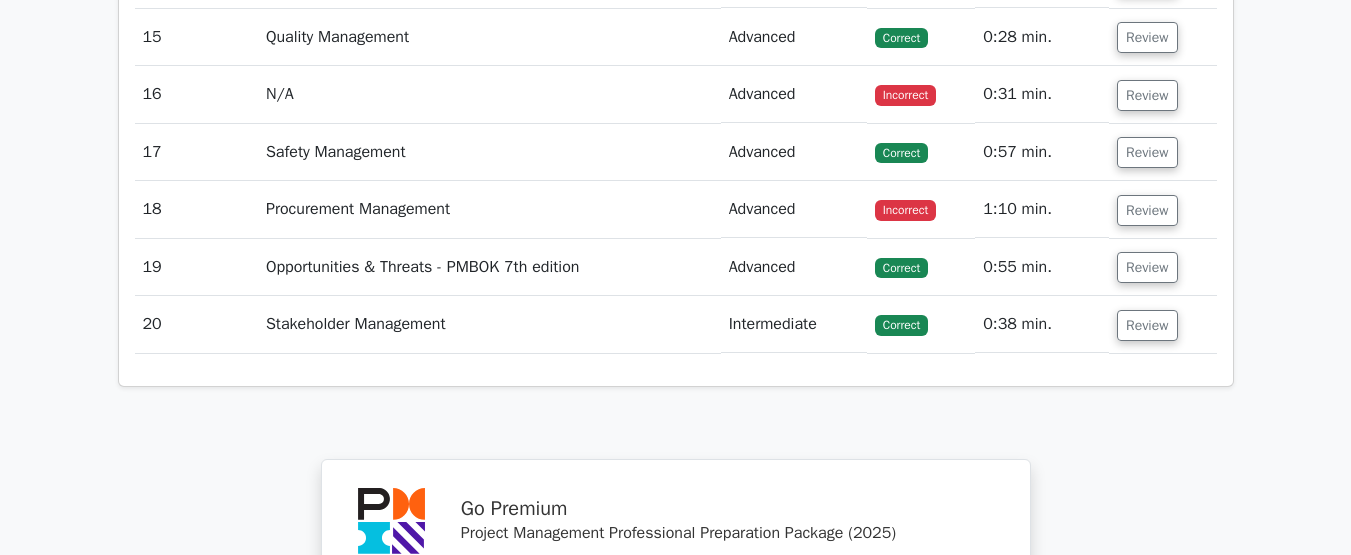 scroll, scrollTop: 5200, scrollLeft: 0, axis: vertical 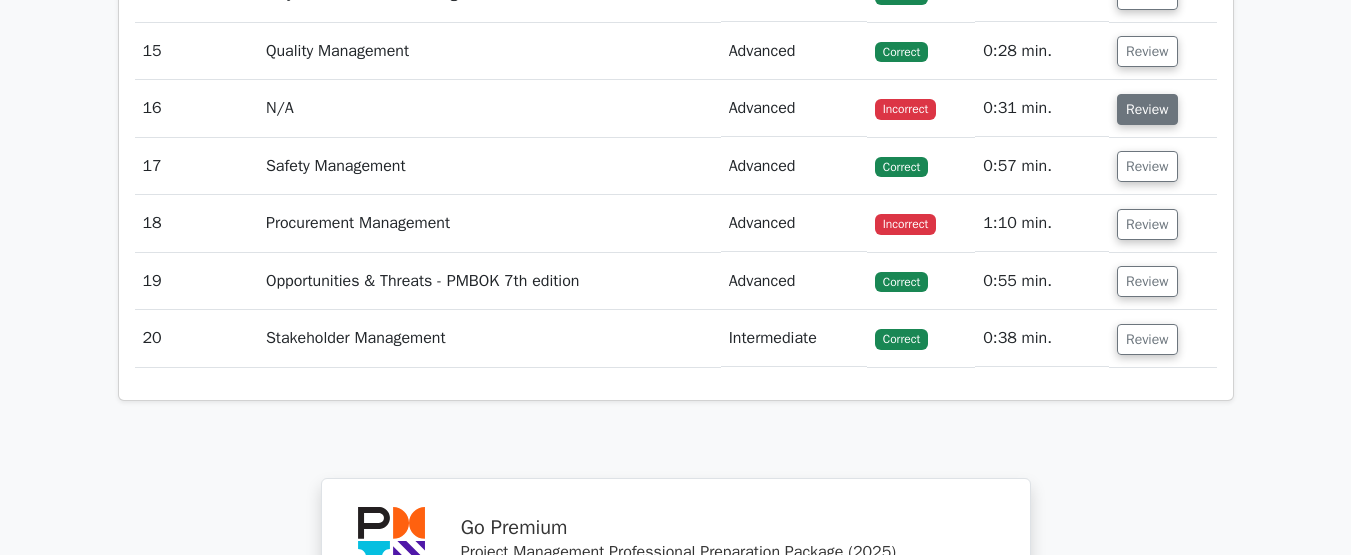 click on "Review" at bounding box center [1147, 109] 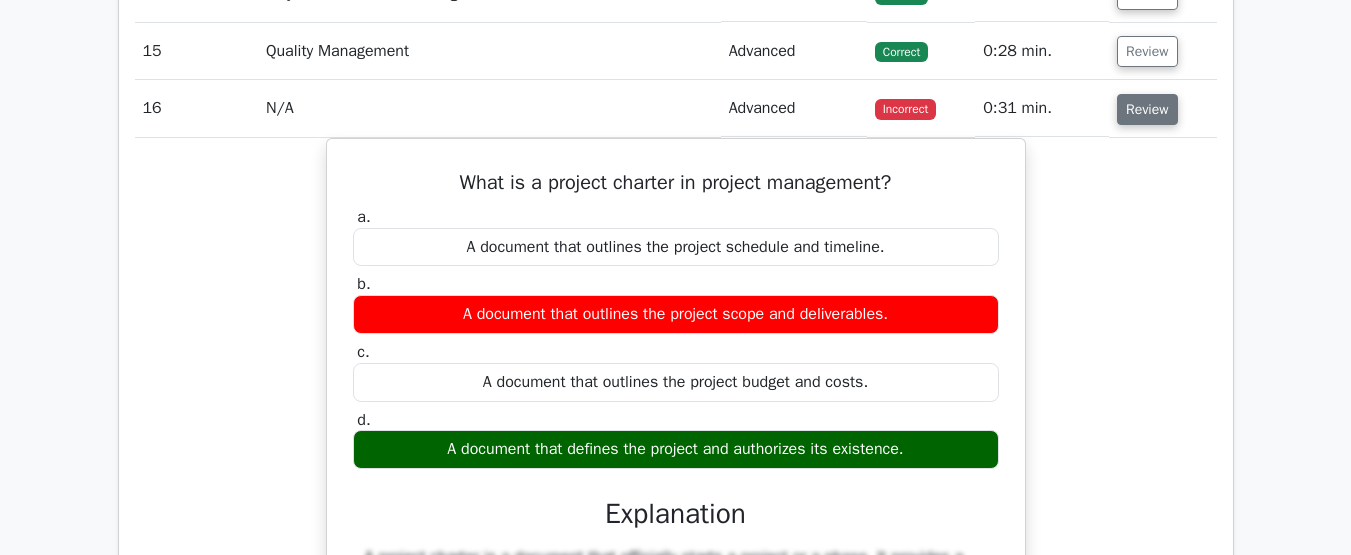 click on "Review" at bounding box center [1147, 109] 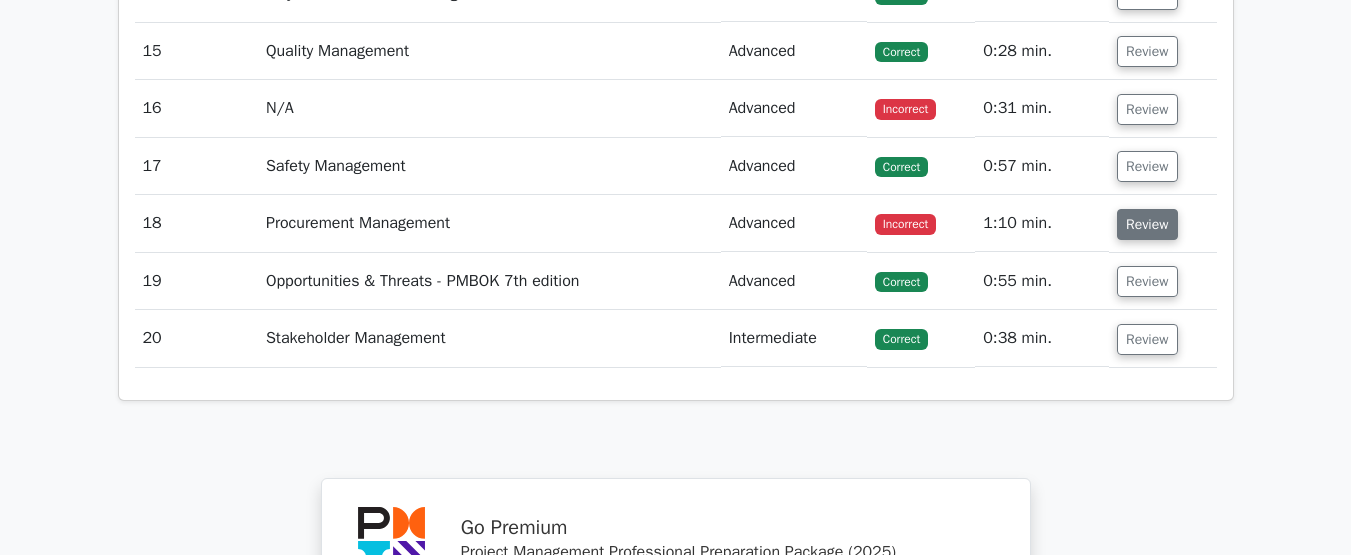 click on "Review" at bounding box center [1147, 224] 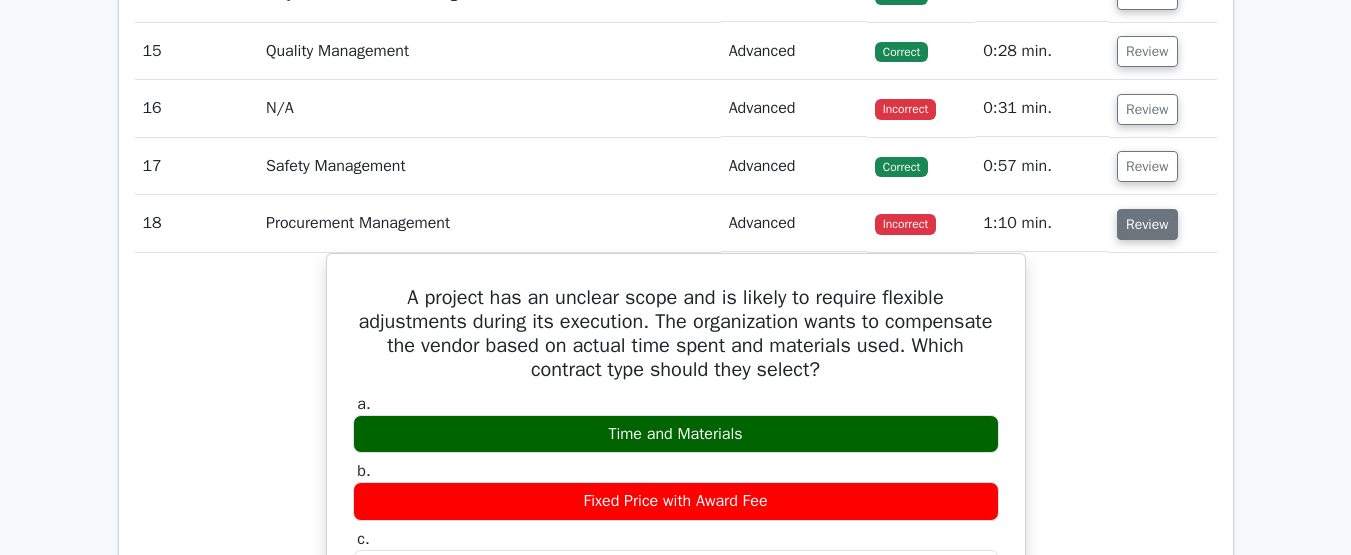 type 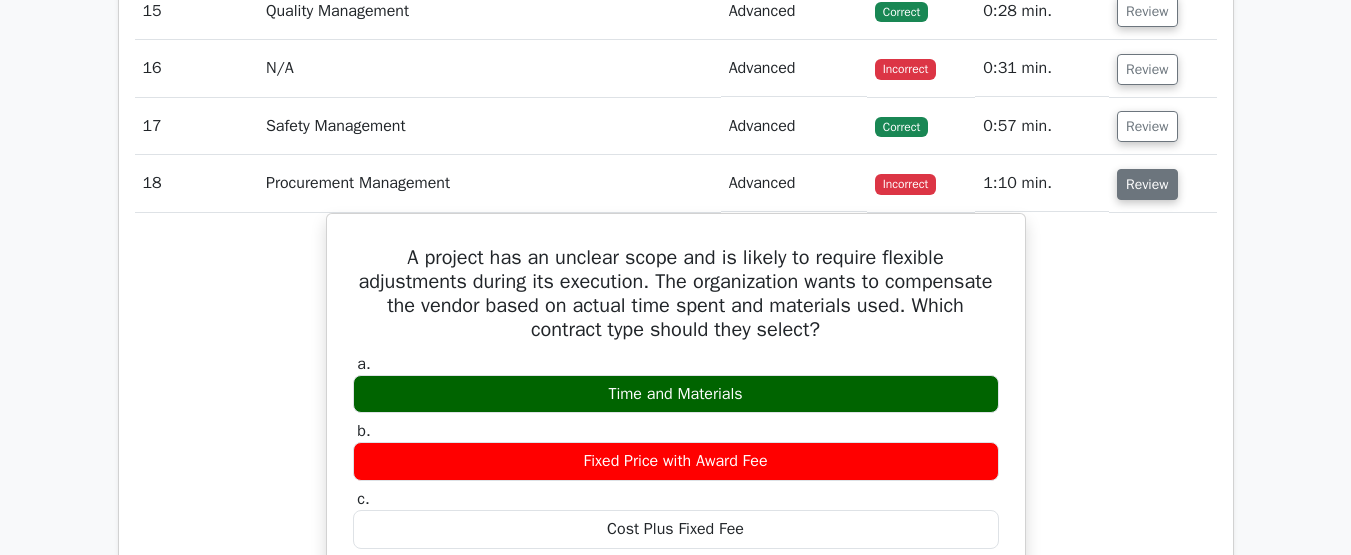 scroll, scrollTop: 5280, scrollLeft: 0, axis: vertical 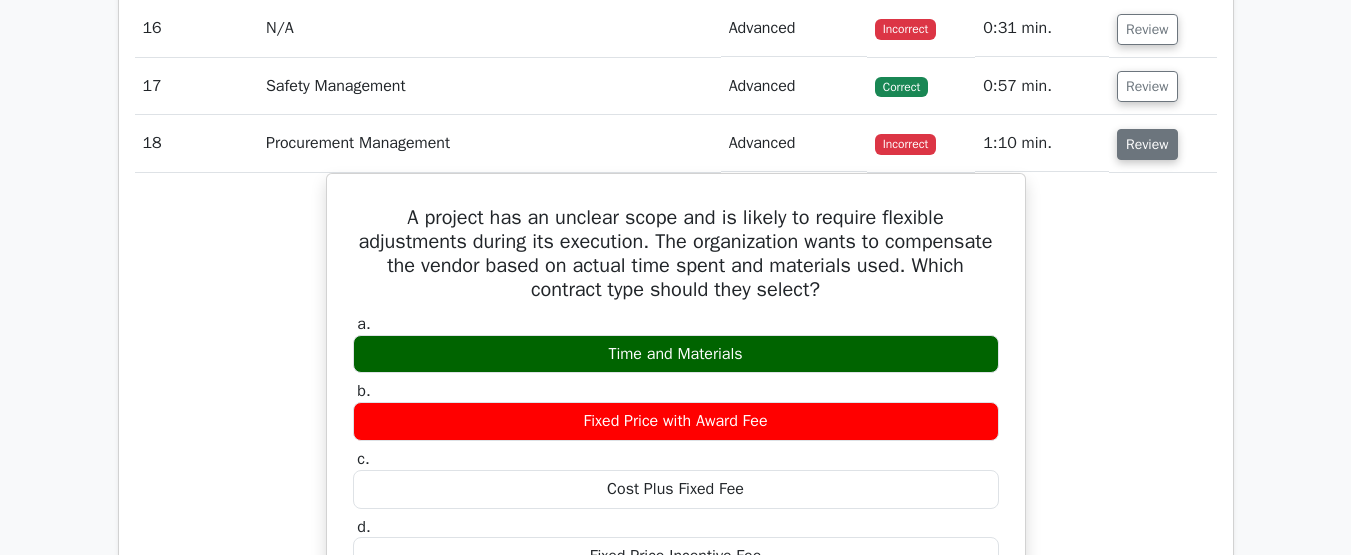 click on "Review" at bounding box center (1147, 144) 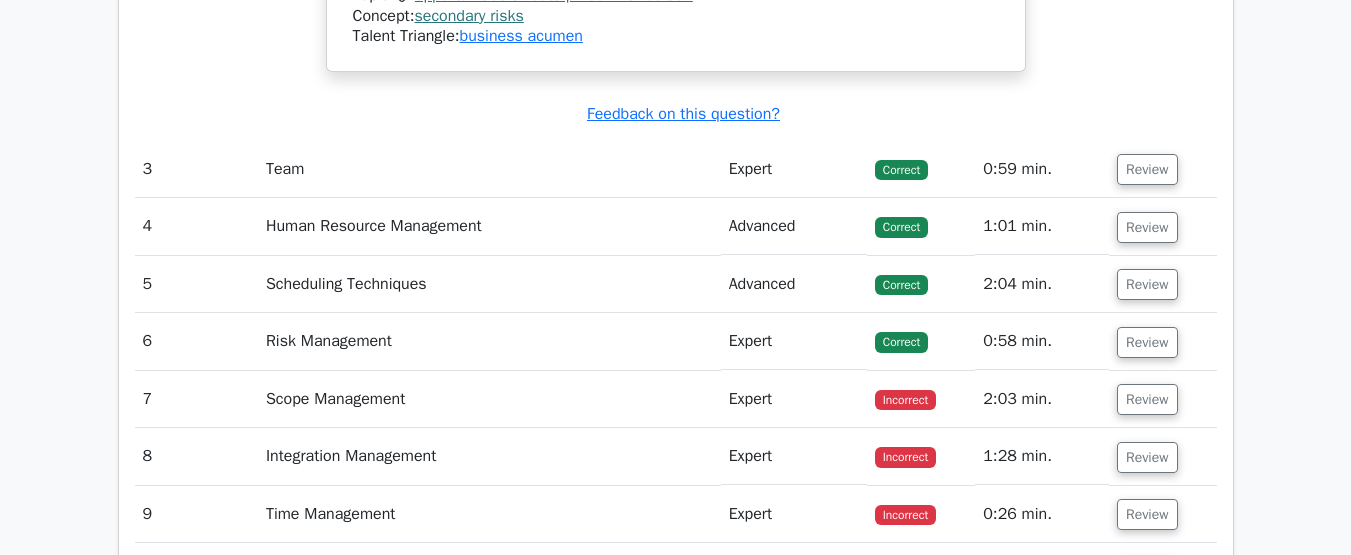 scroll, scrollTop: 4400, scrollLeft: 0, axis: vertical 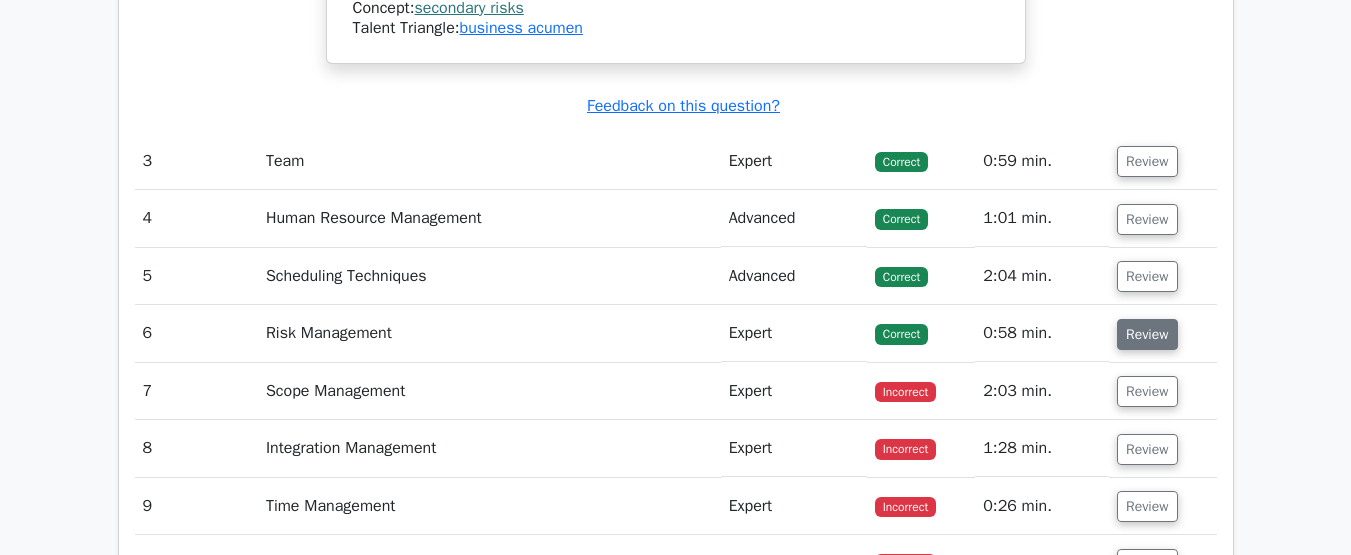 click on "Review" at bounding box center (1147, 334) 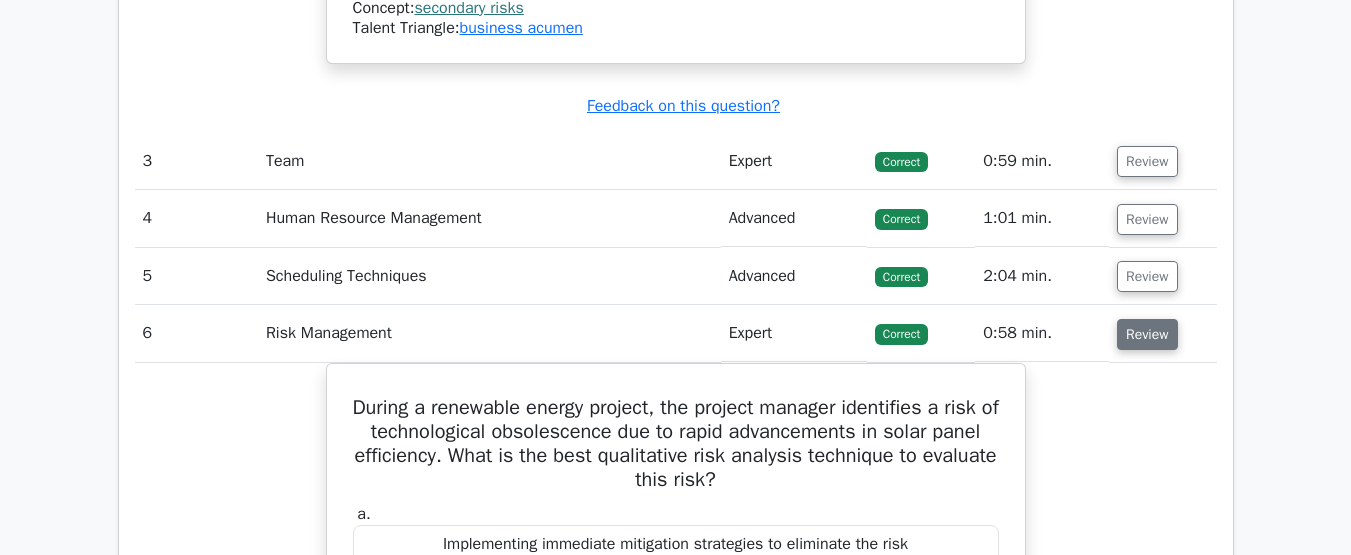 type 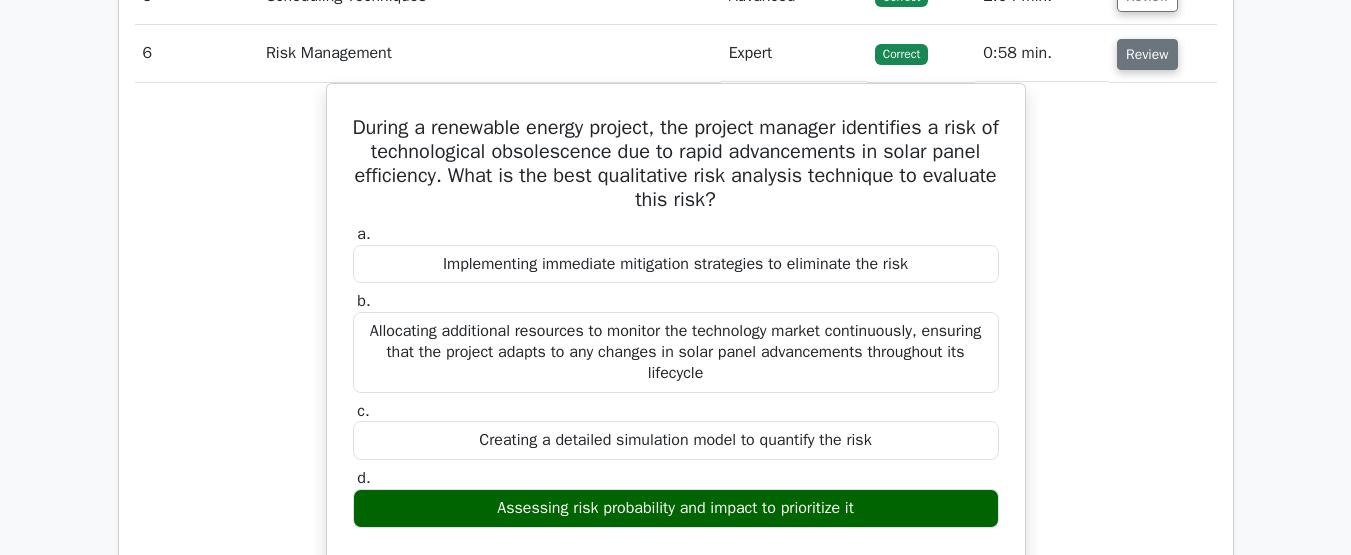 scroll, scrollTop: 4640, scrollLeft: 0, axis: vertical 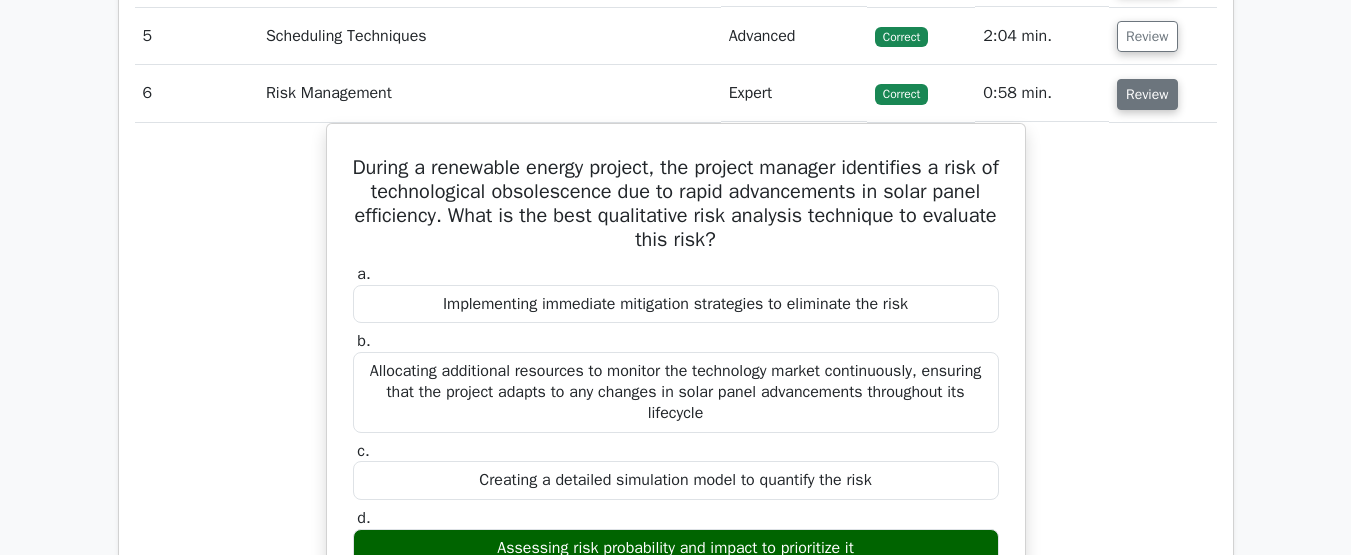 click on "Review" at bounding box center (1147, 94) 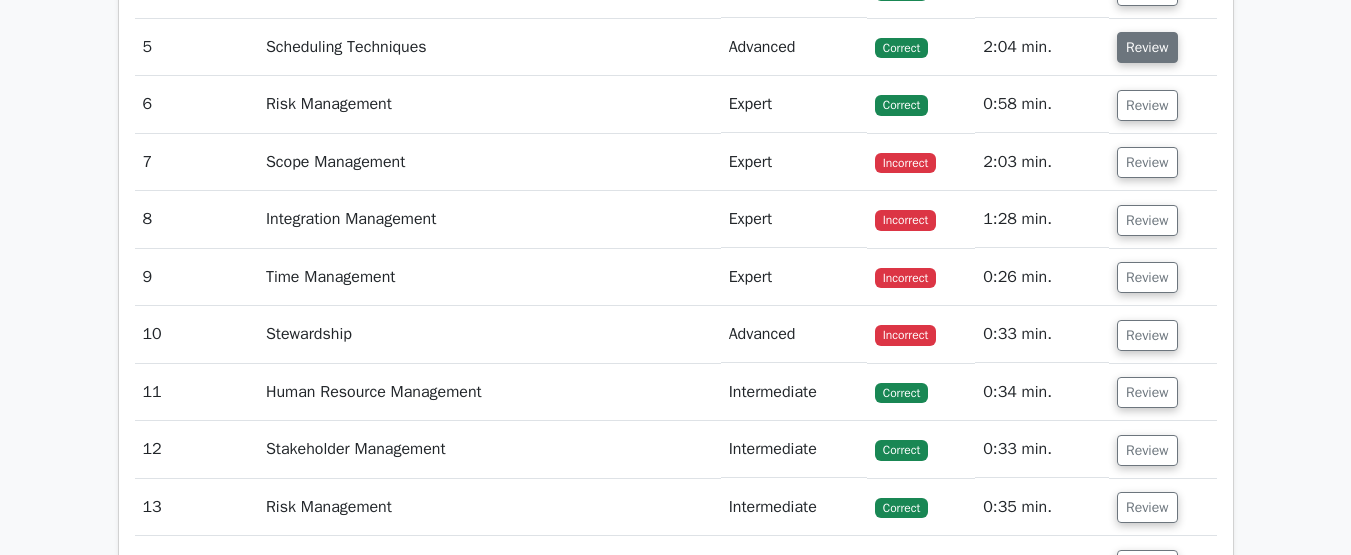 scroll, scrollTop: 4600, scrollLeft: 0, axis: vertical 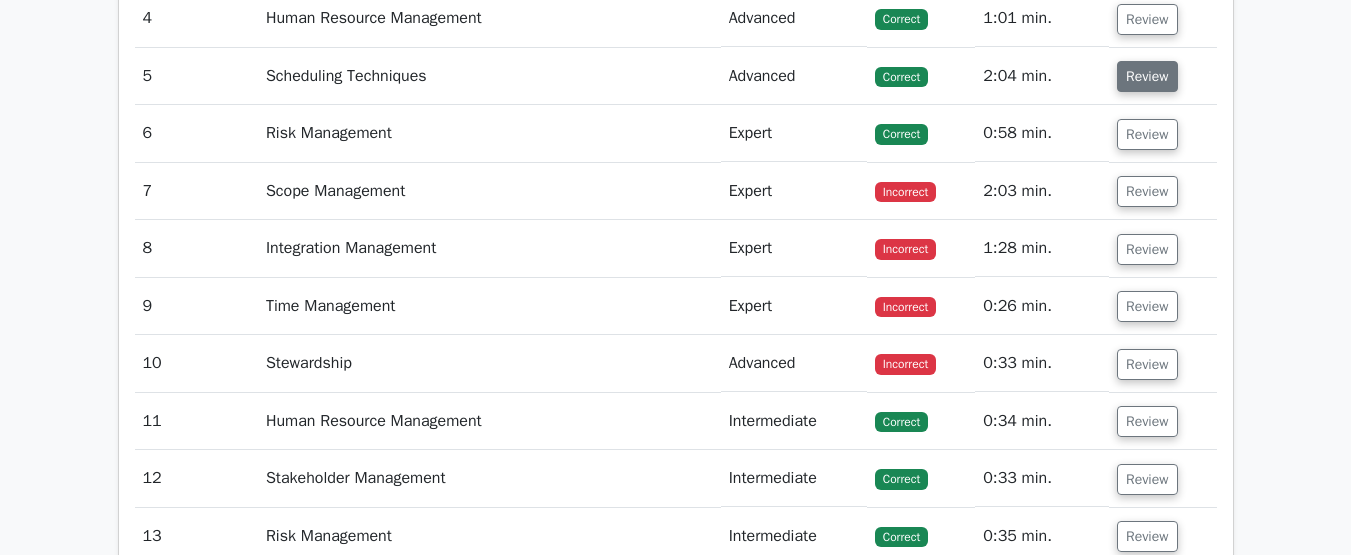 click on "Review" at bounding box center (1147, 76) 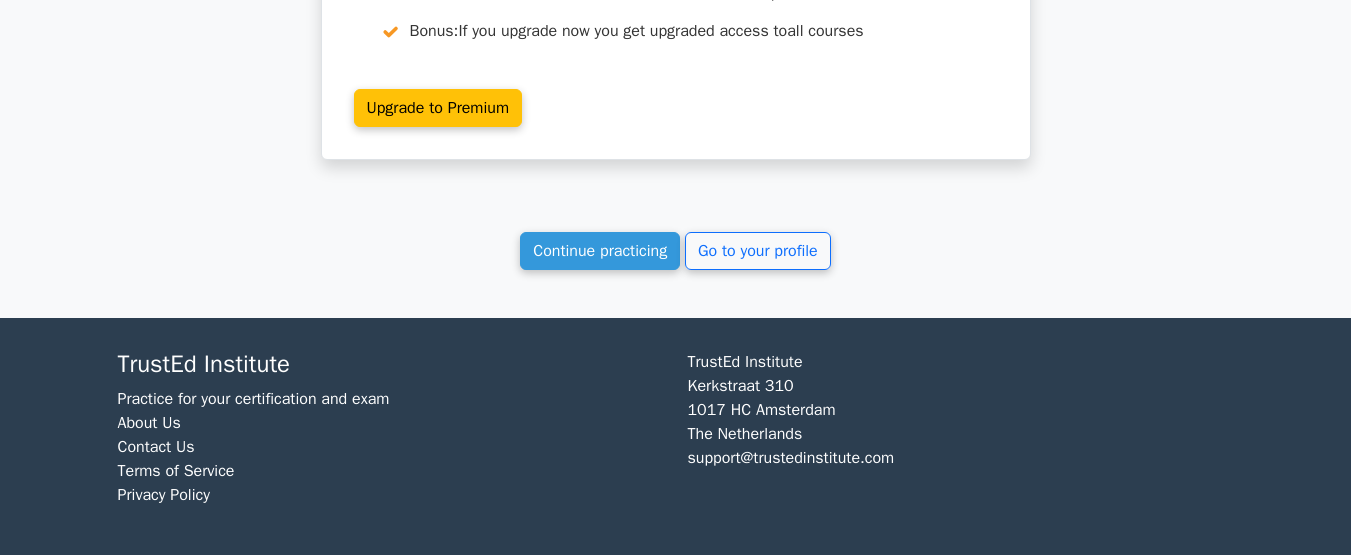scroll, scrollTop: 7556, scrollLeft: 0, axis: vertical 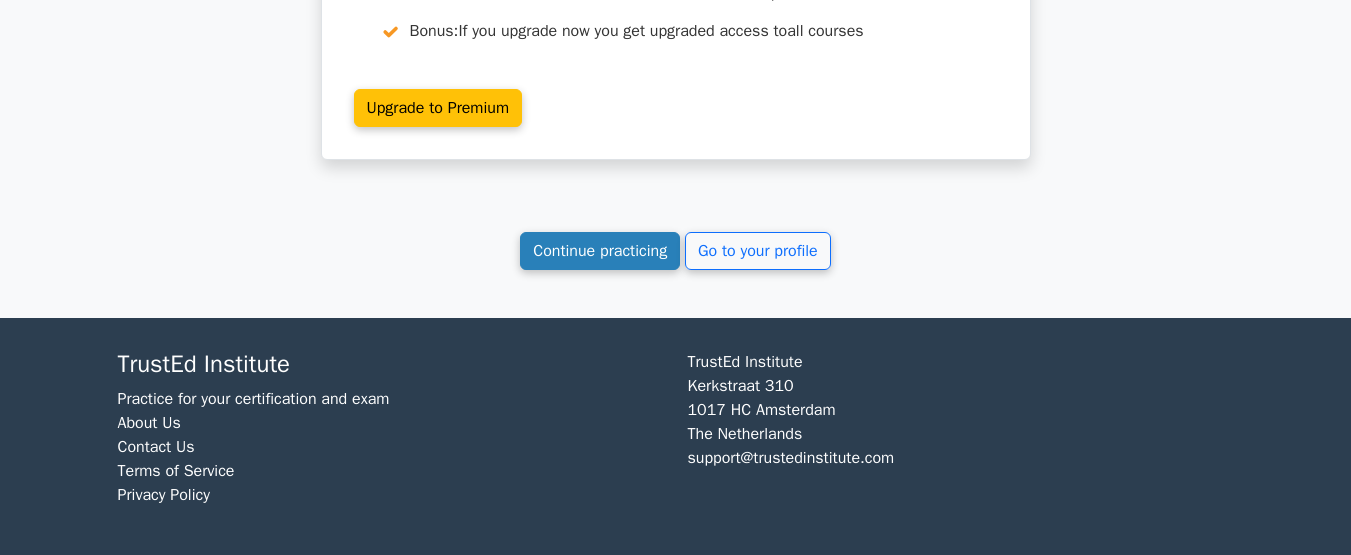 click on "Continue practicing" at bounding box center (600, 251) 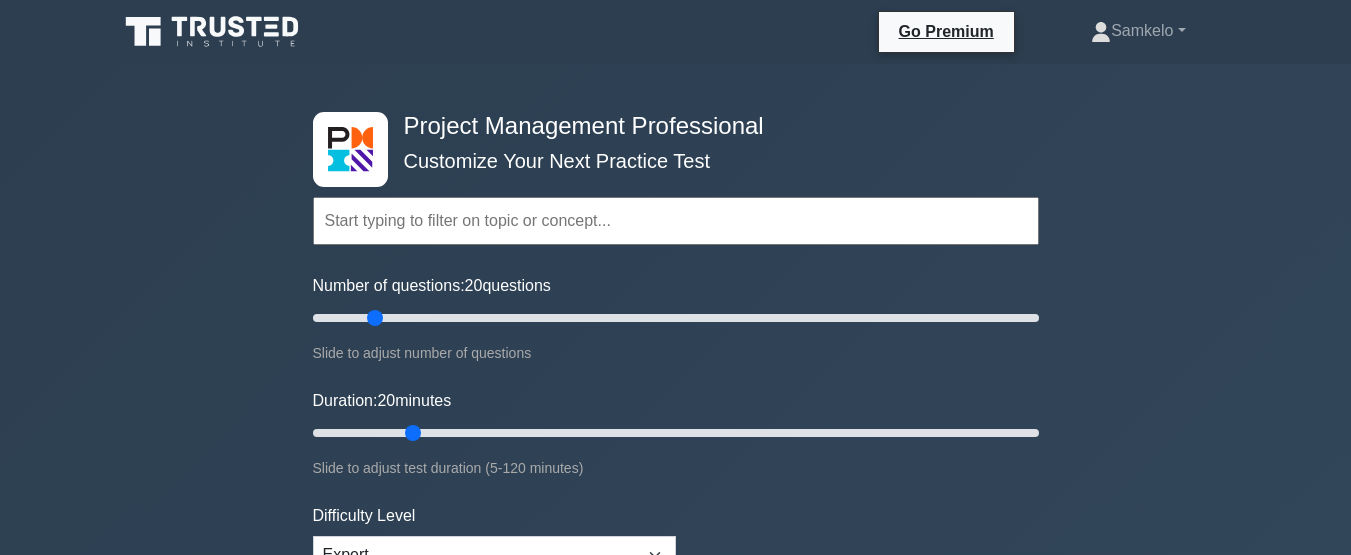scroll, scrollTop: 0, scrollLeft: 0, axis: both 